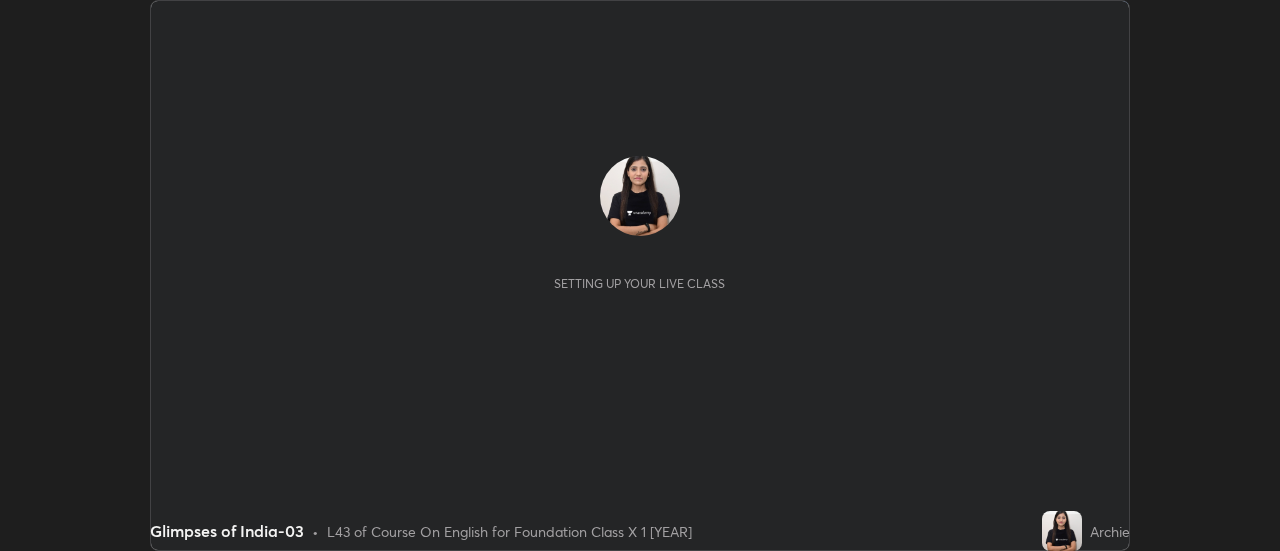 scroll, scrollTop: 0, scrollLeft: 0, axis: both 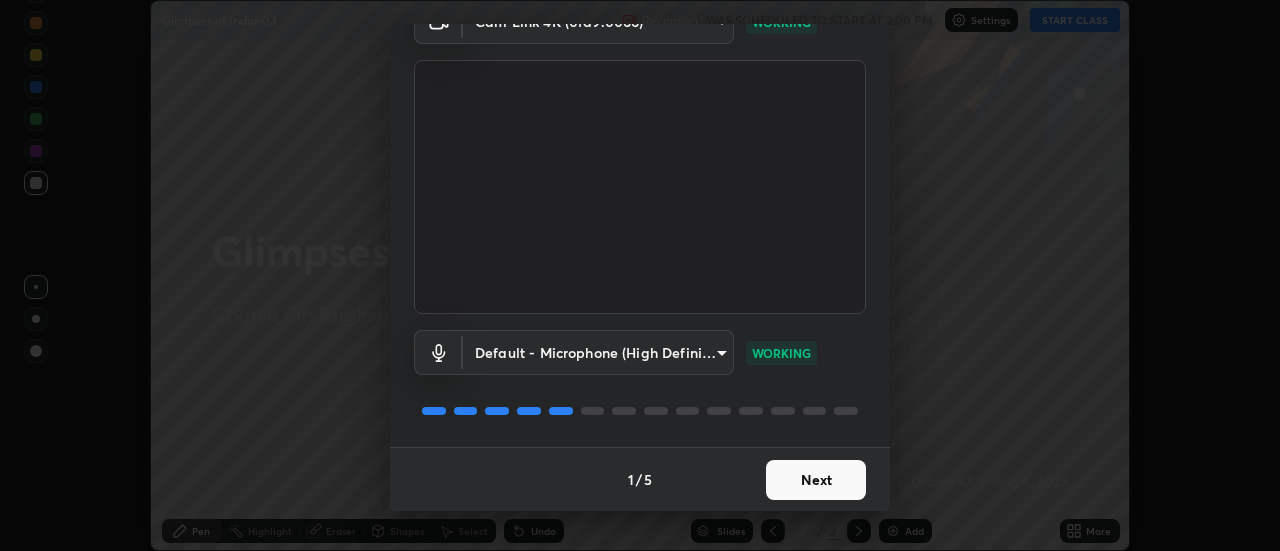click on "Next" at bounding box center (816, 480) 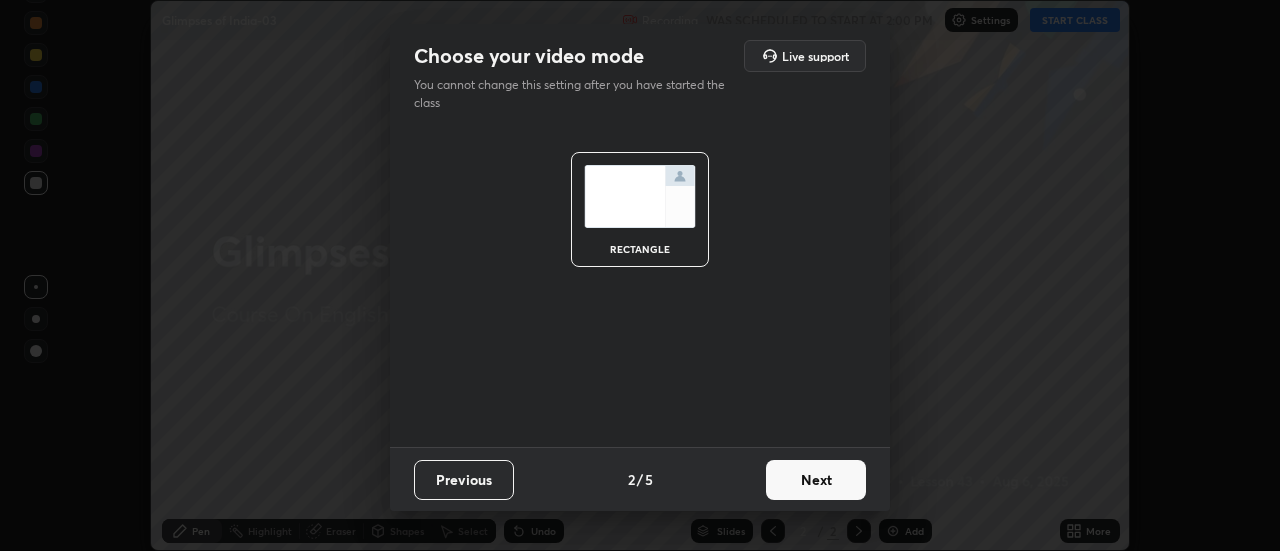 click on "Next" at bounding box center [816, 480] 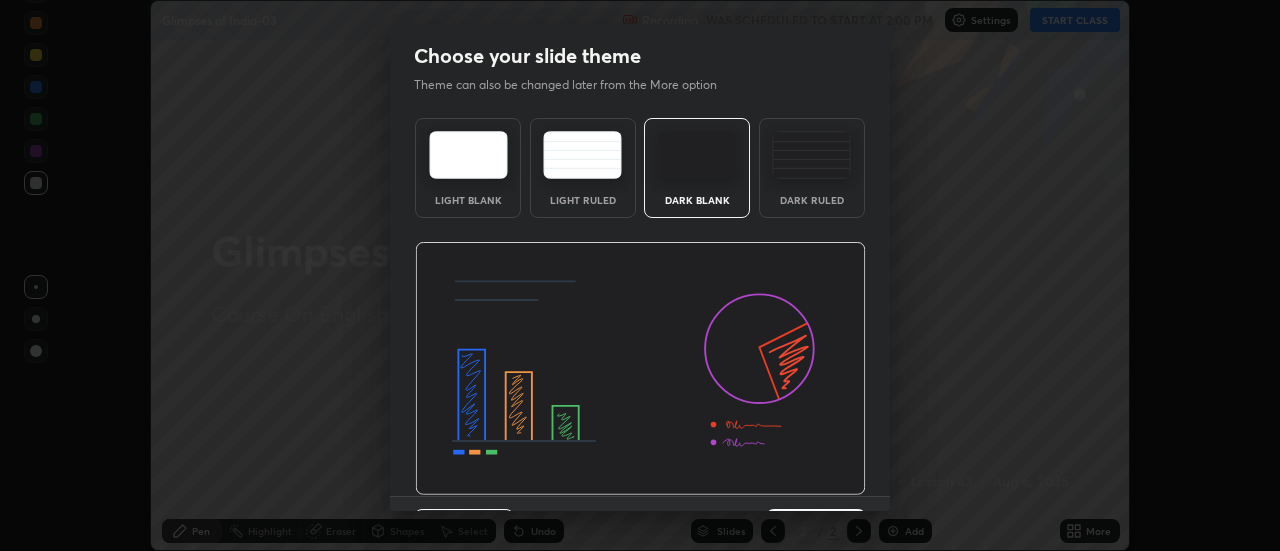 scroll, scrollTop: 49, scrollLeft: 0, axis: vertical 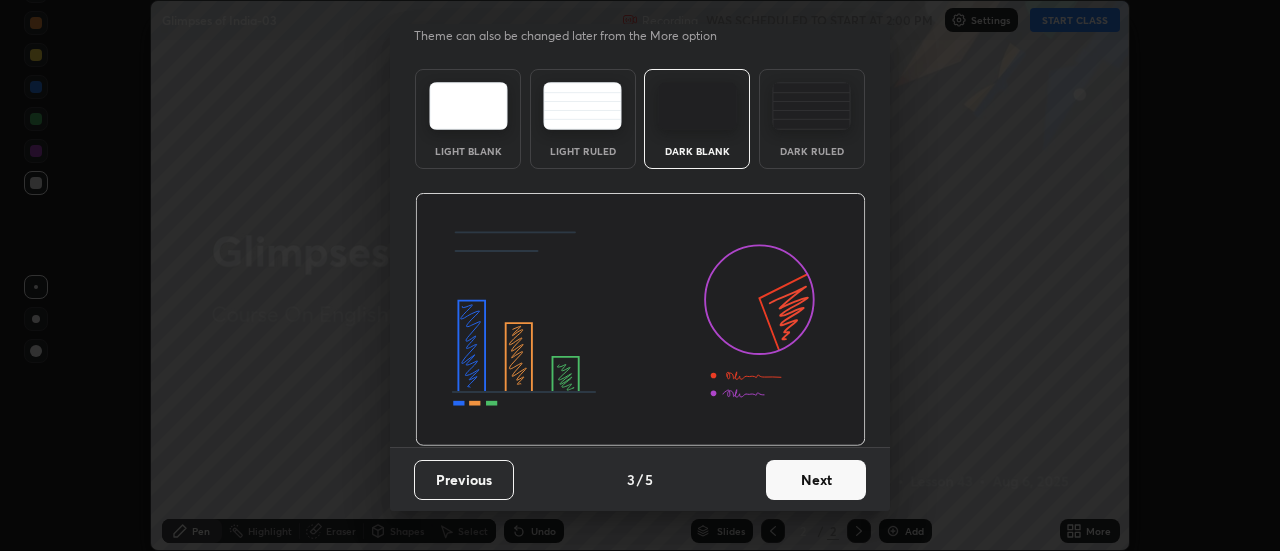 click on "Next" at bounding box center [816, 480] 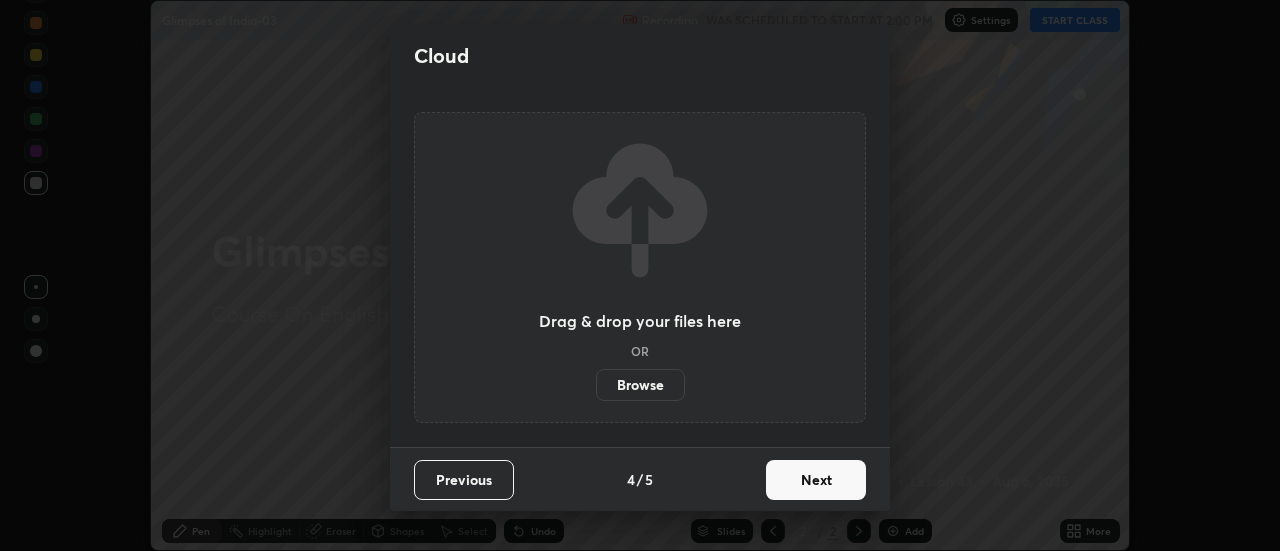 click on "Browse" at bounding box center [640, 385] 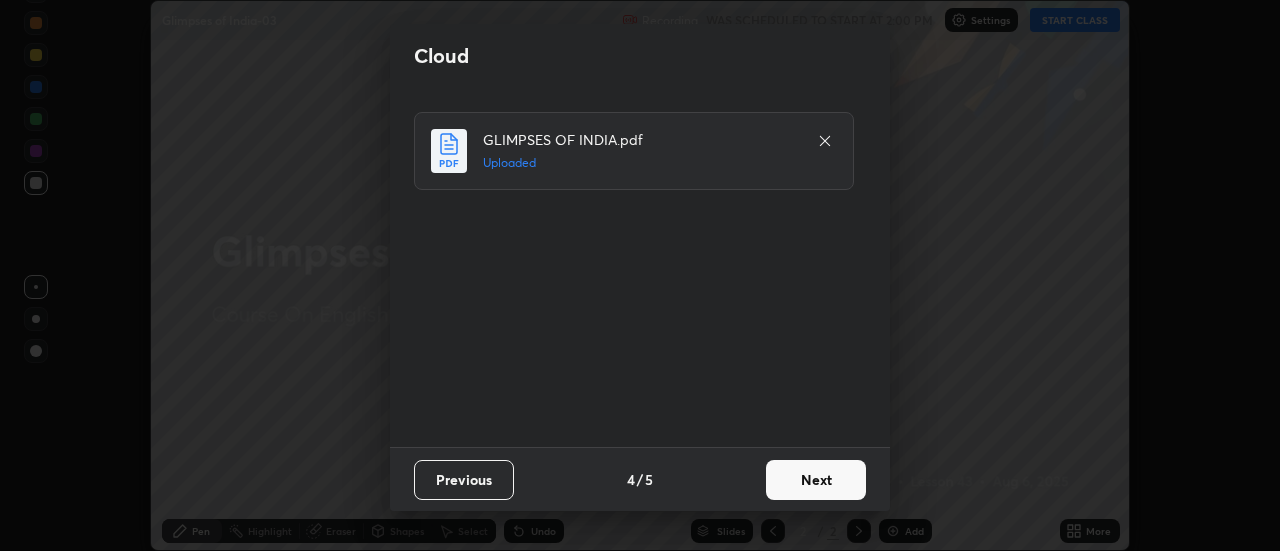 click on "Next" at bounding box center [816, 480] 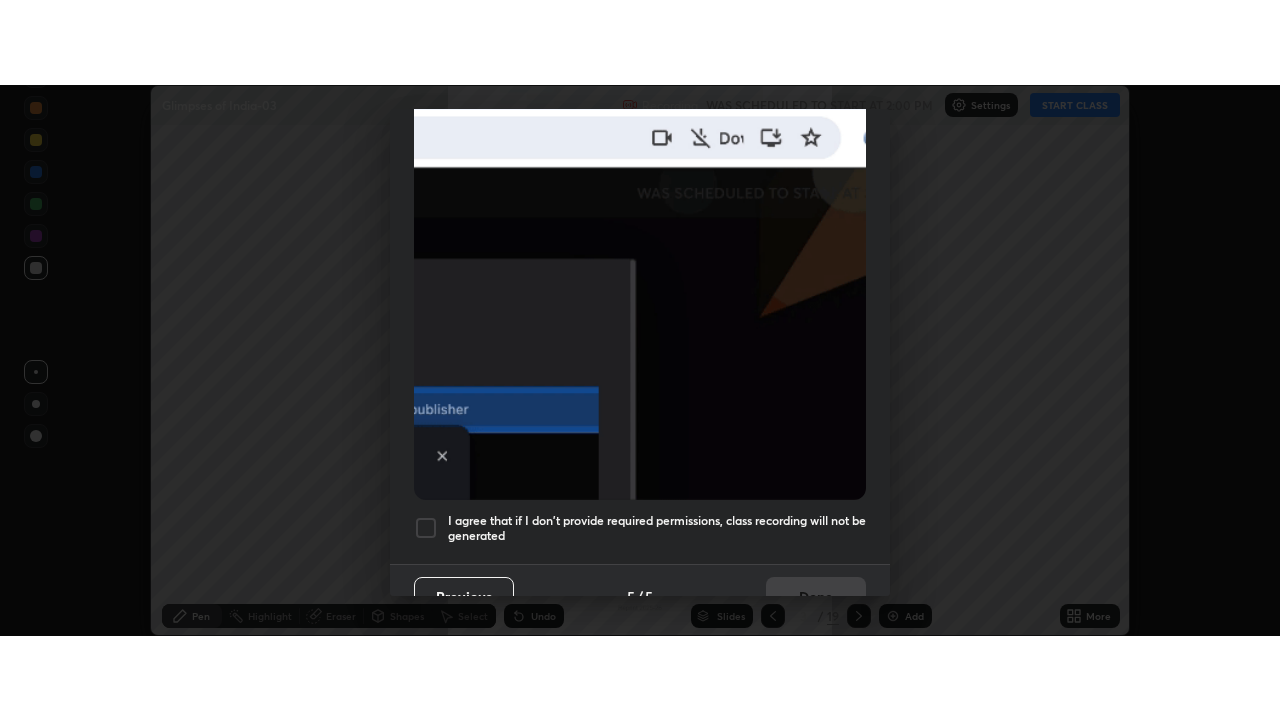 scroll, scrollTop: 513, scrollLeft: 0, axis: vertical 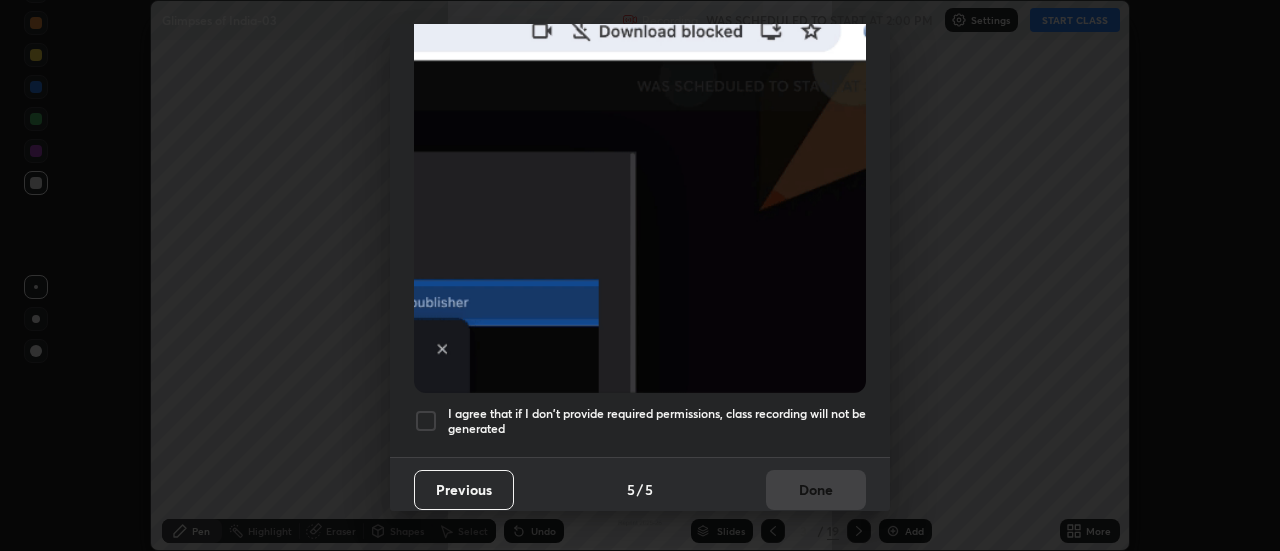 click at bounding box center [426, 421] 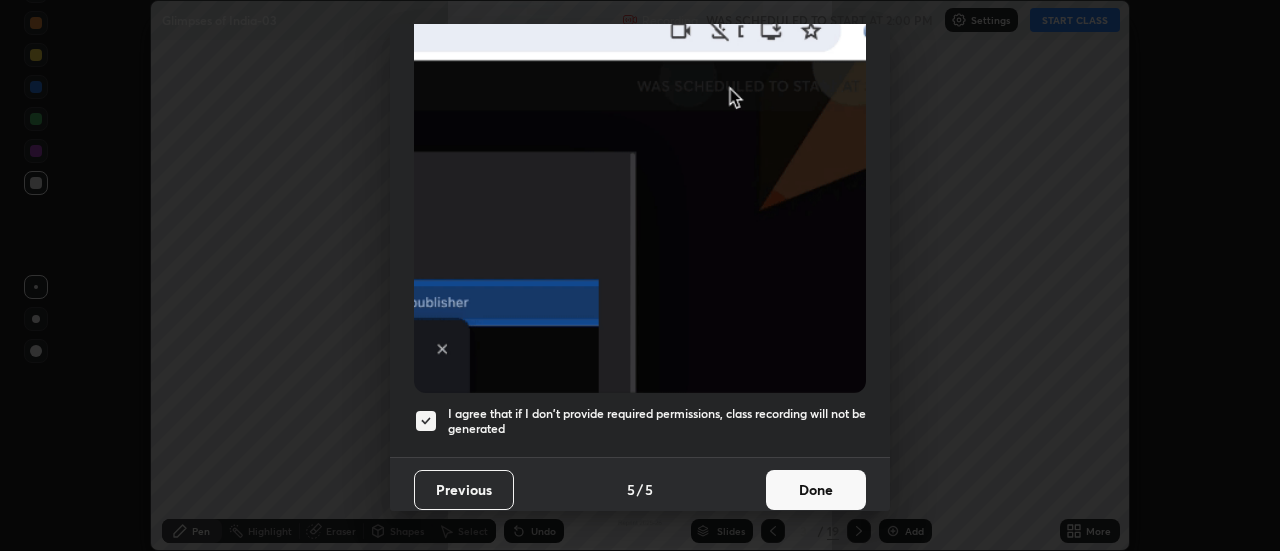 click on "Done" at bounding box center [816, 490] 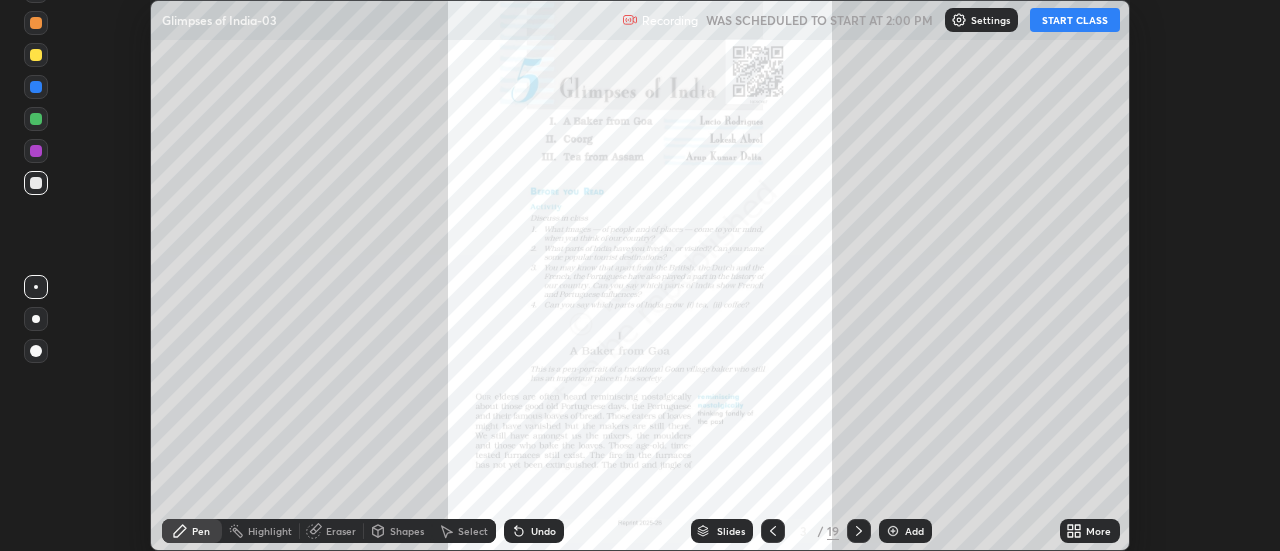 click on "START CLASS" at bounding box center (1075, 20) 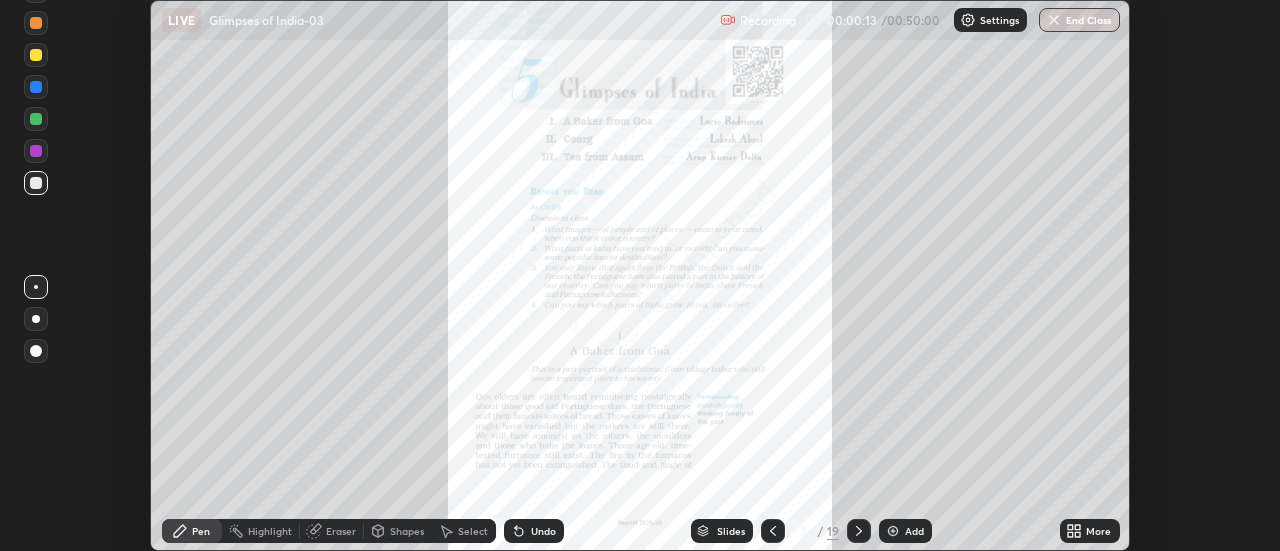 click at bounding box center [859, 531] 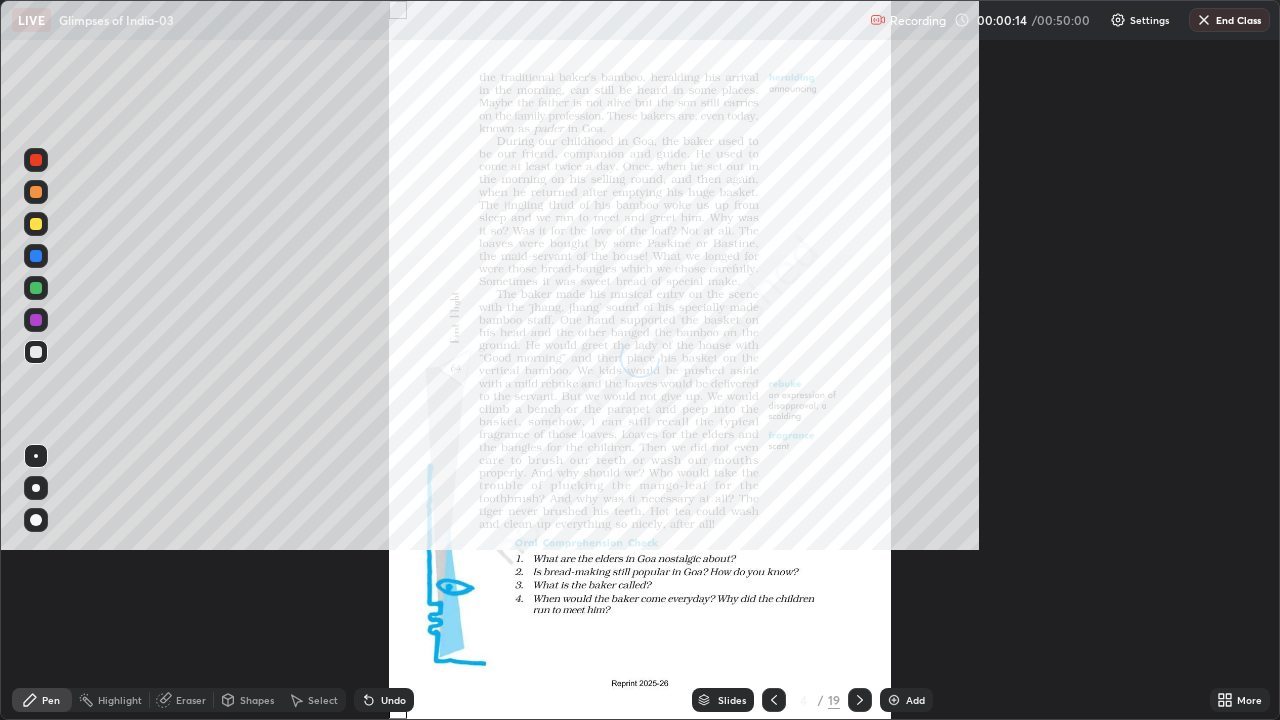 scroll, scrollTop: 99280, scrollLeft: 98720, axis: both 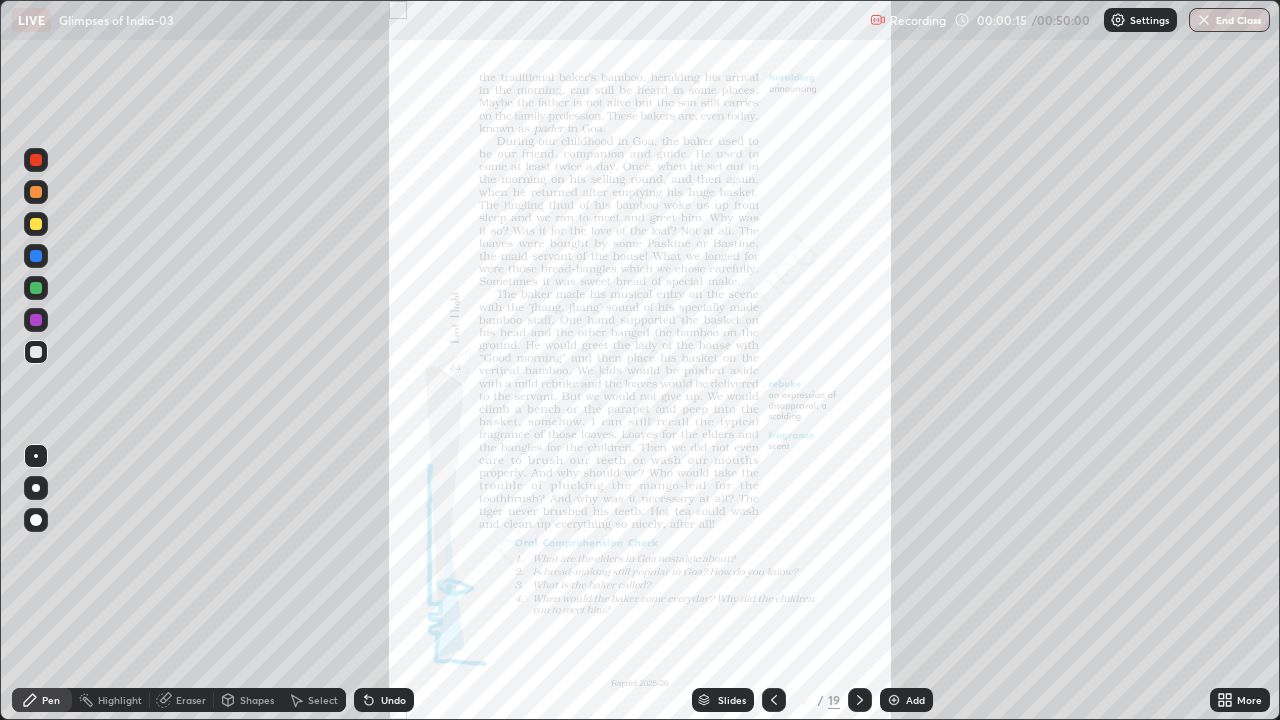 click 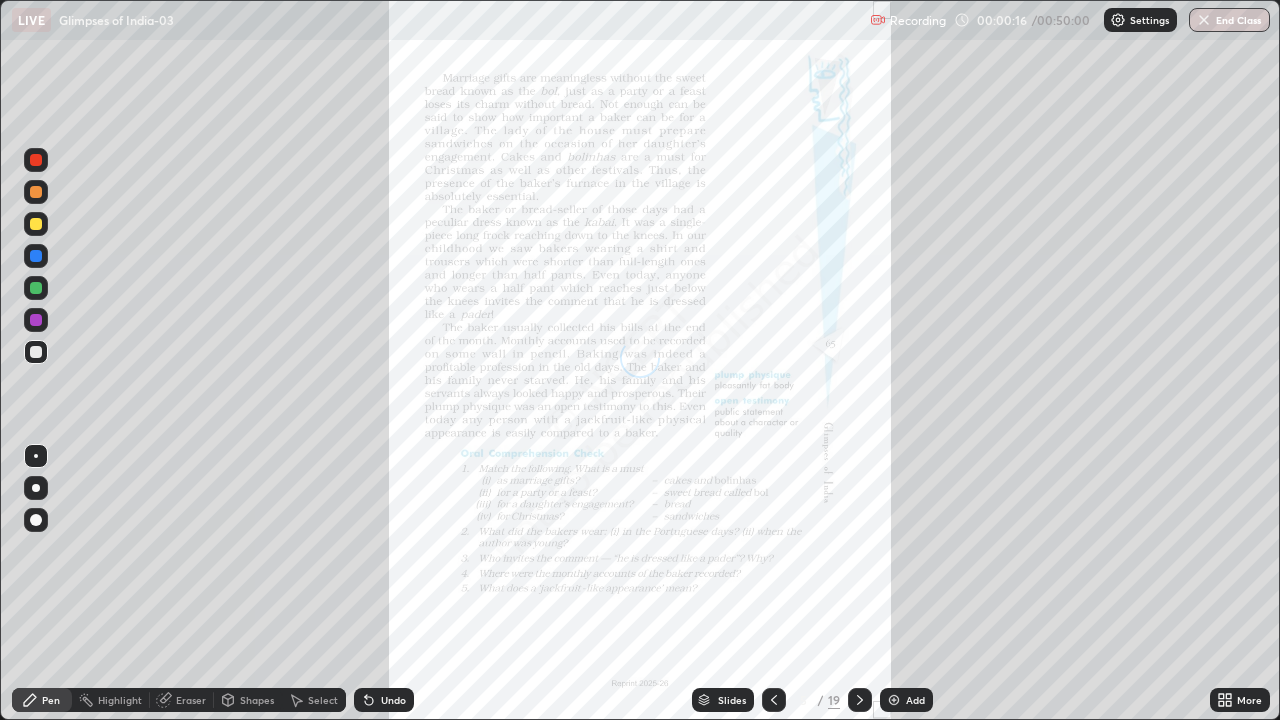 click 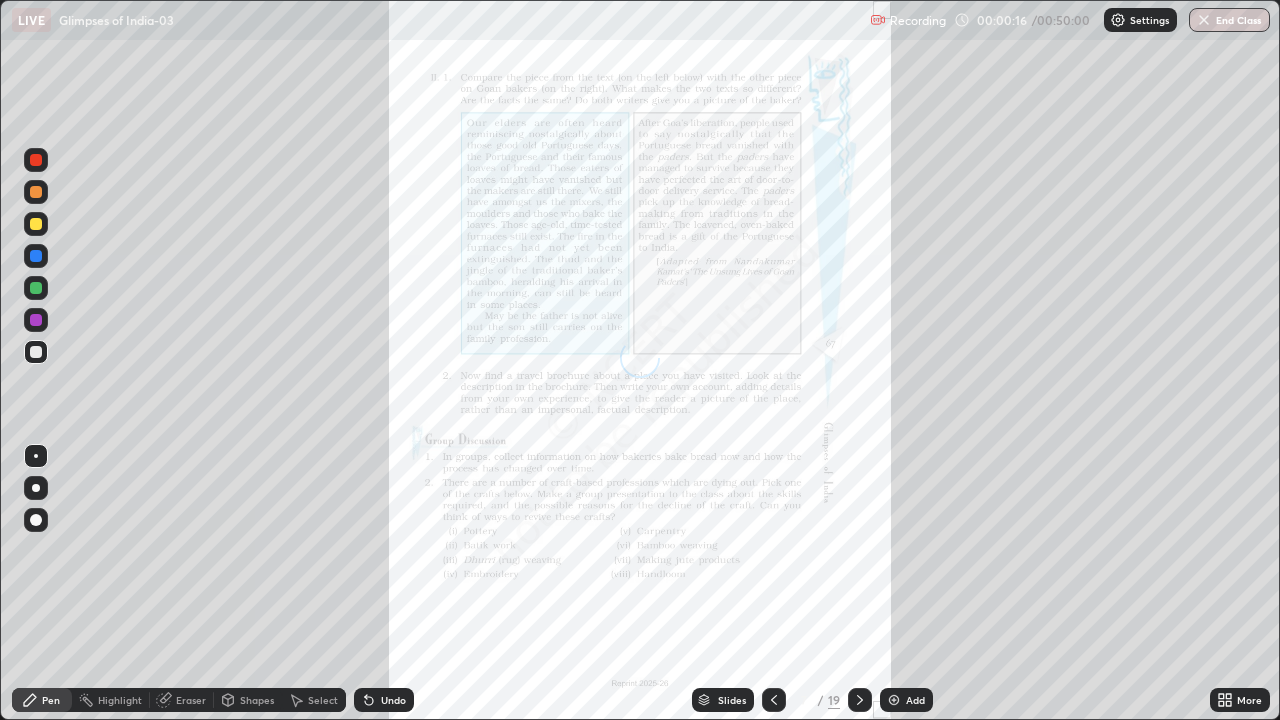 click 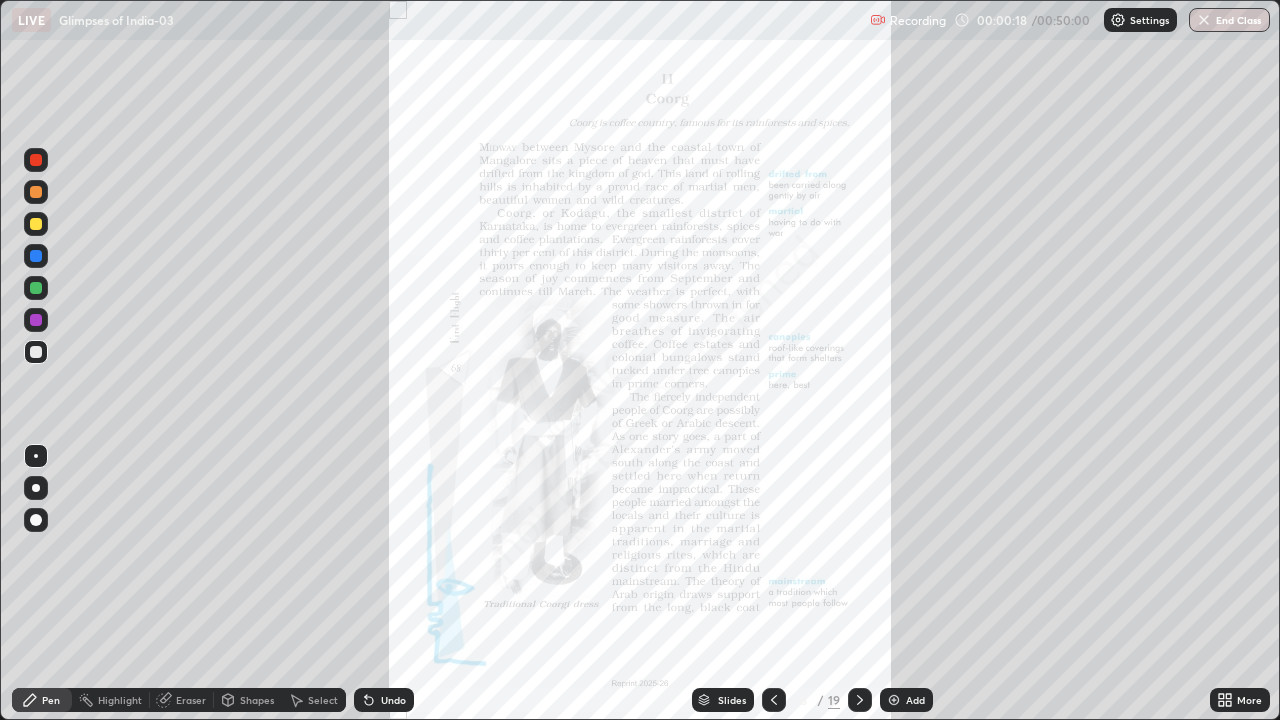 click 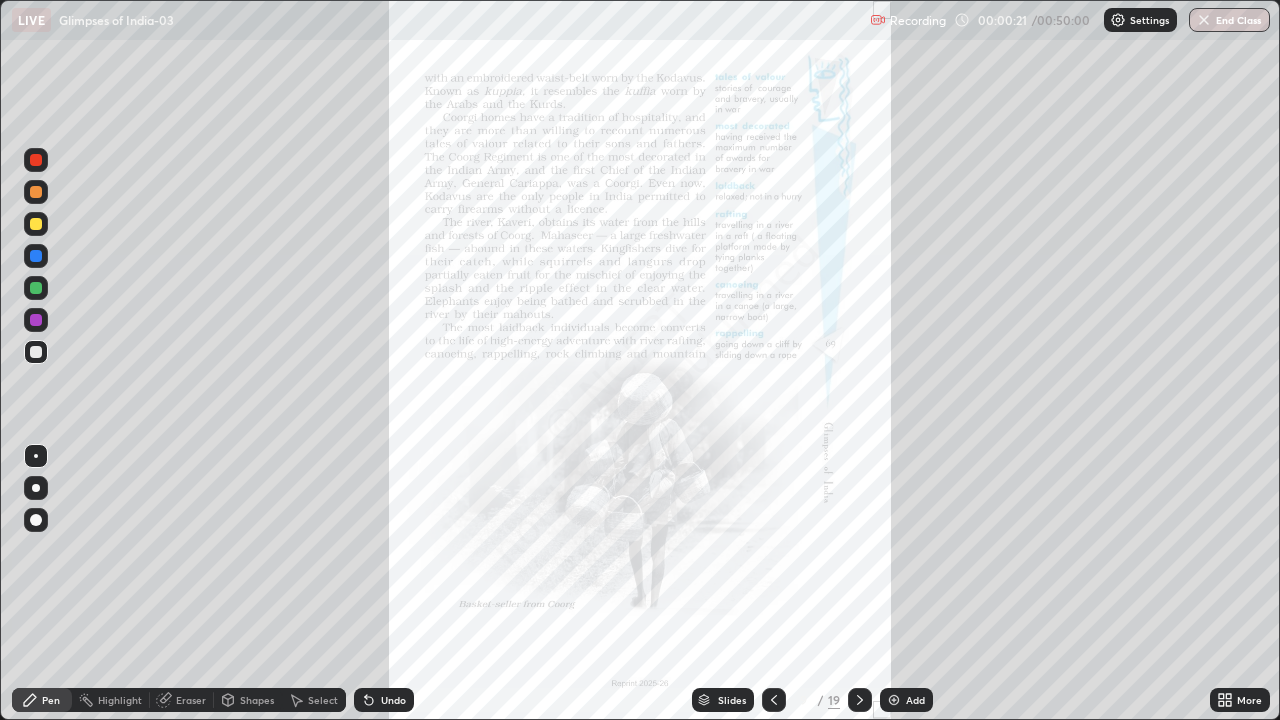click 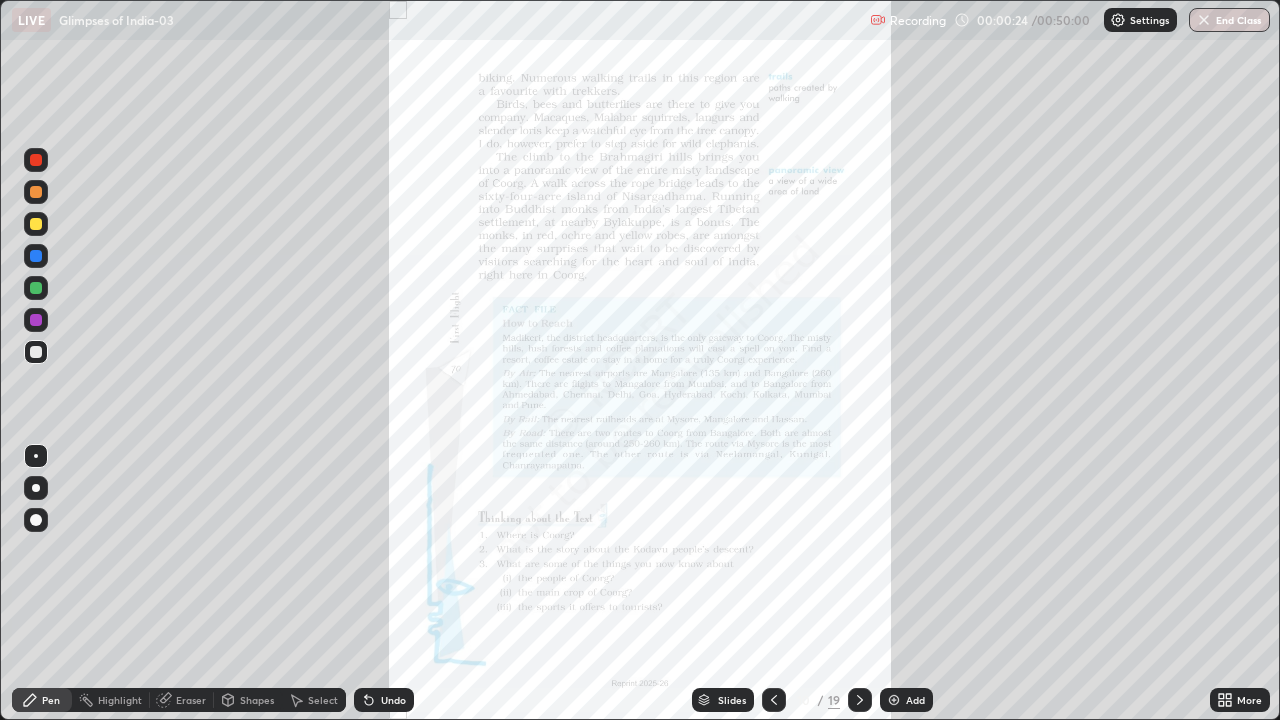 click 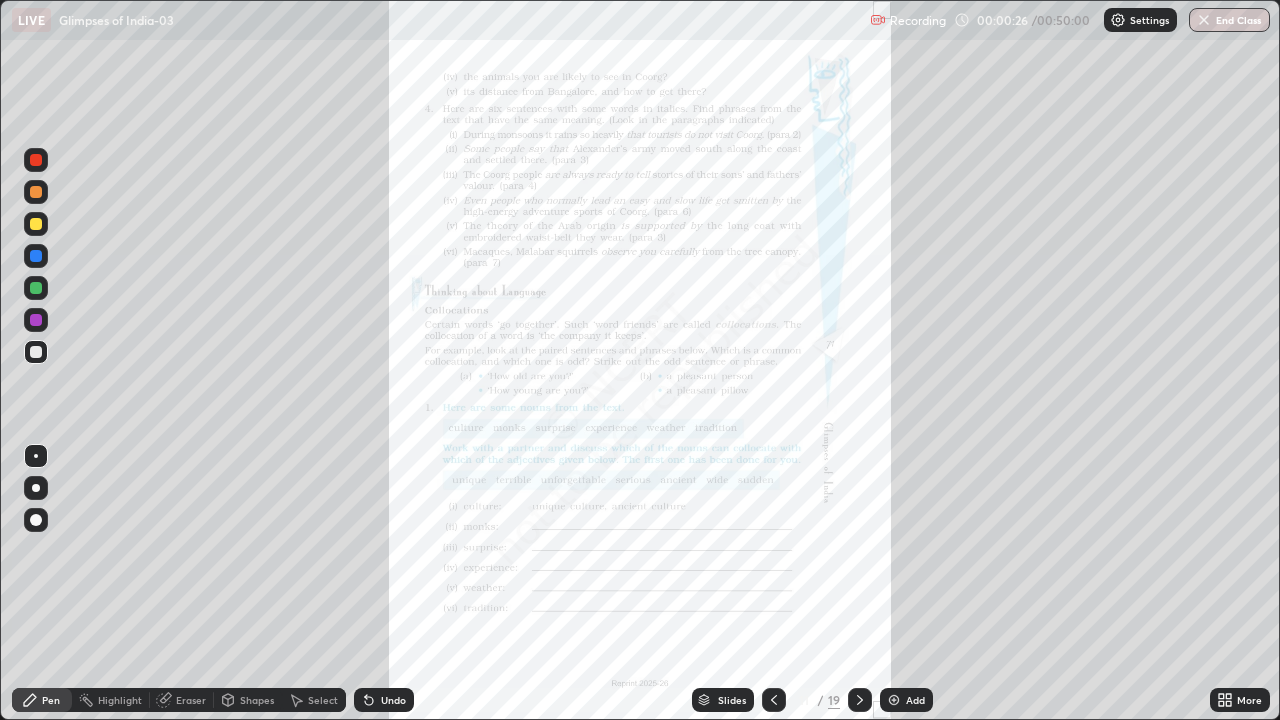 click 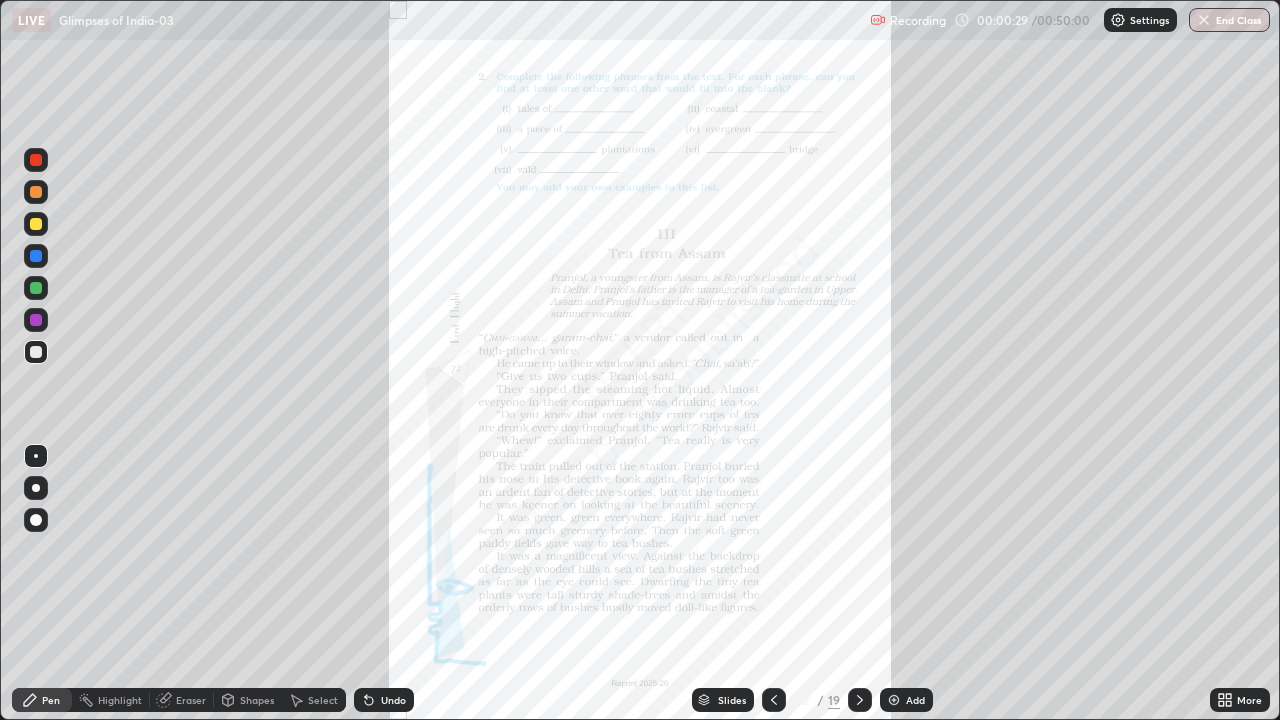 click 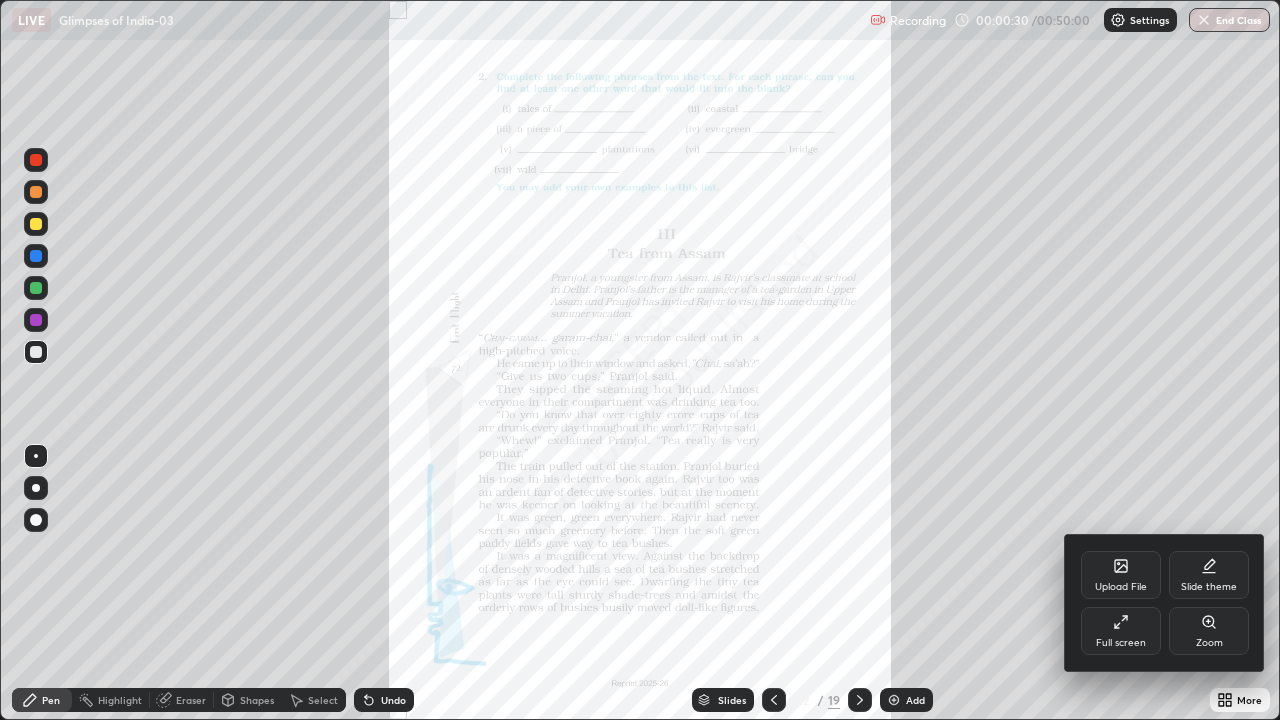 click on "Zoom" at bounding box center [1209, 643] 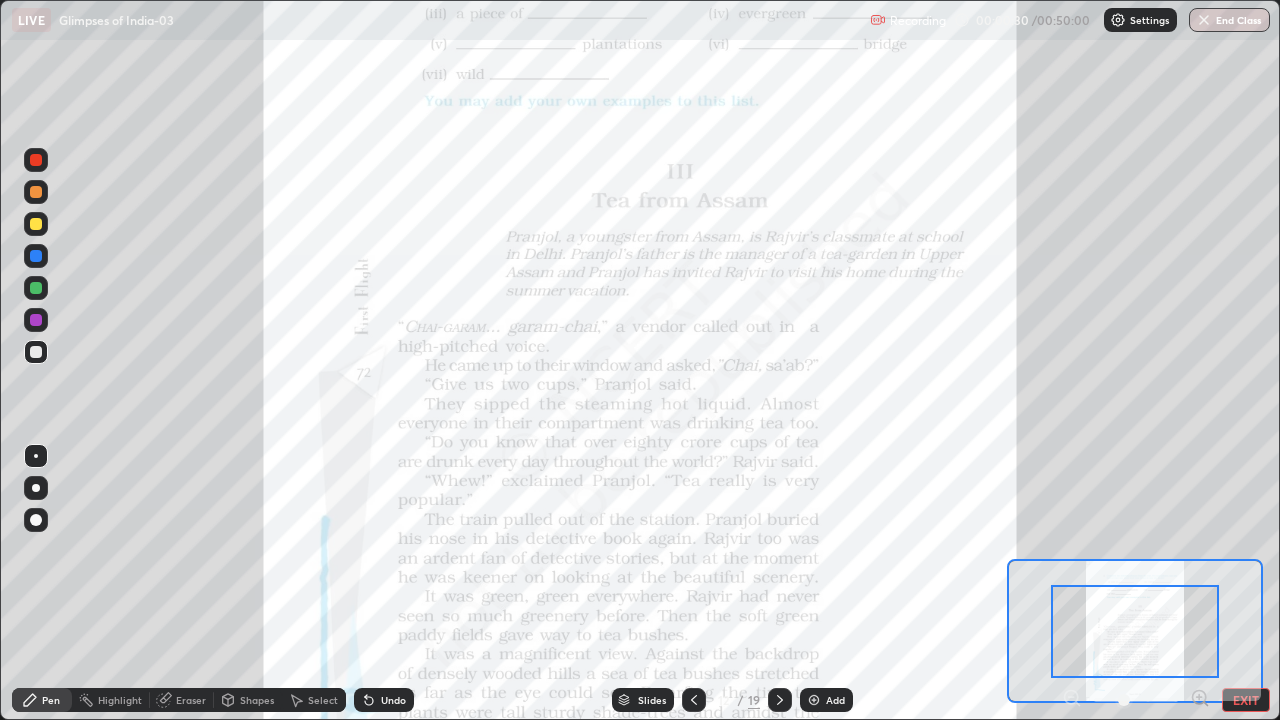 click 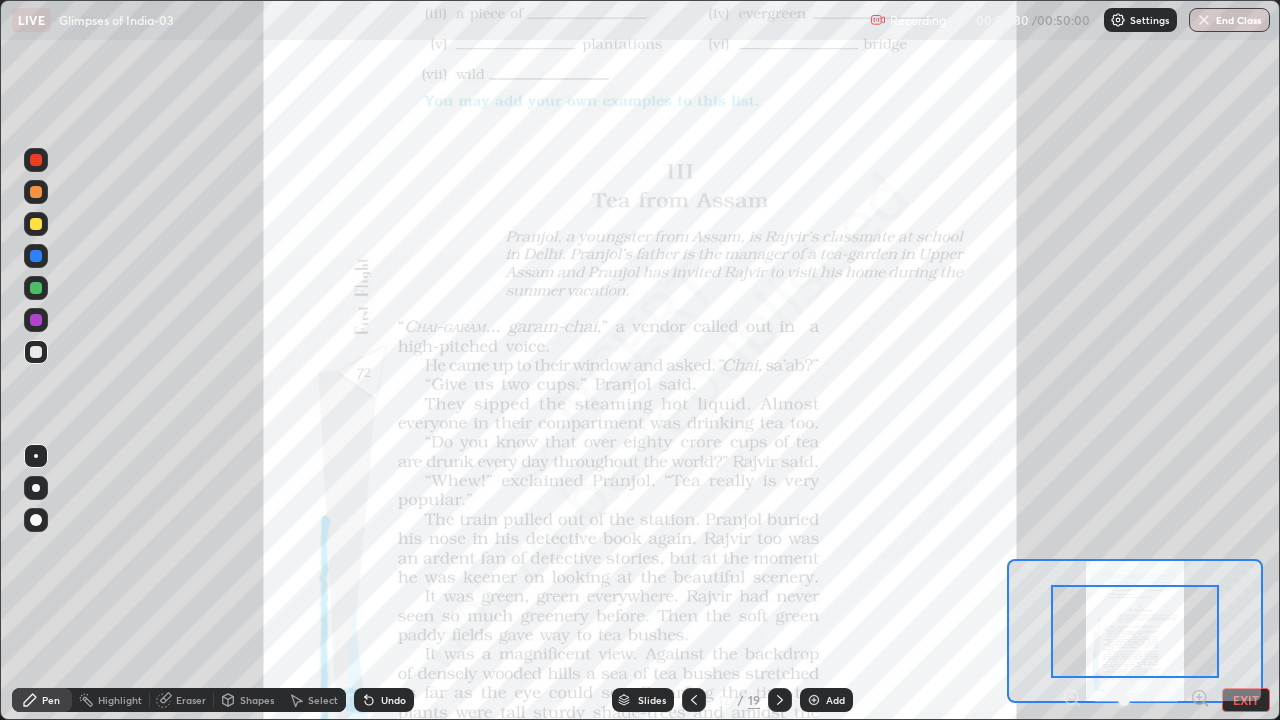 click 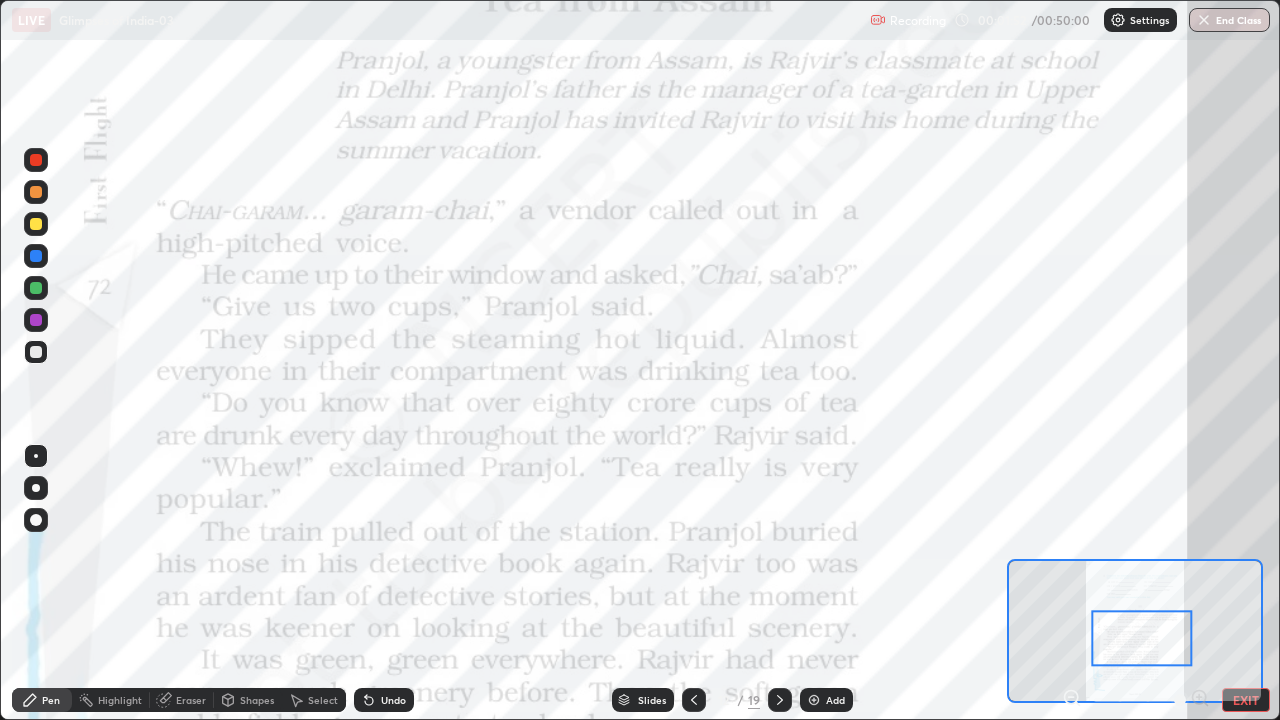 click at bounding box center [36, 256] 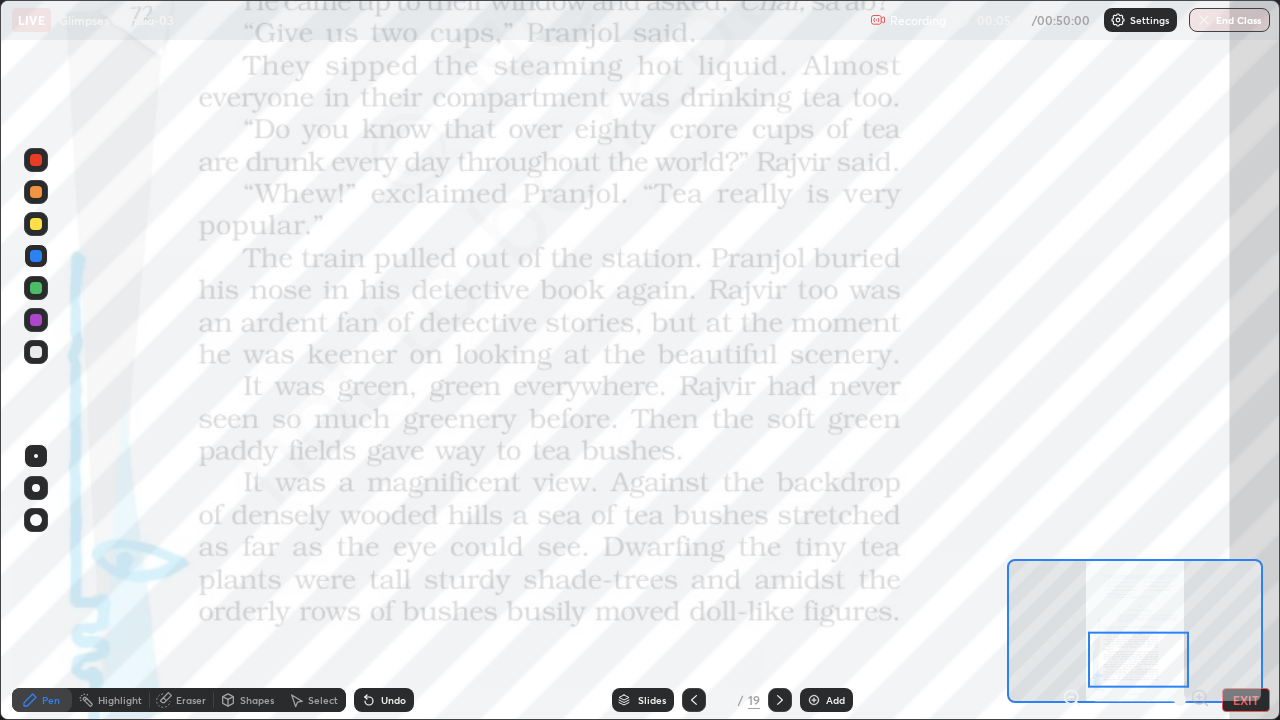 click 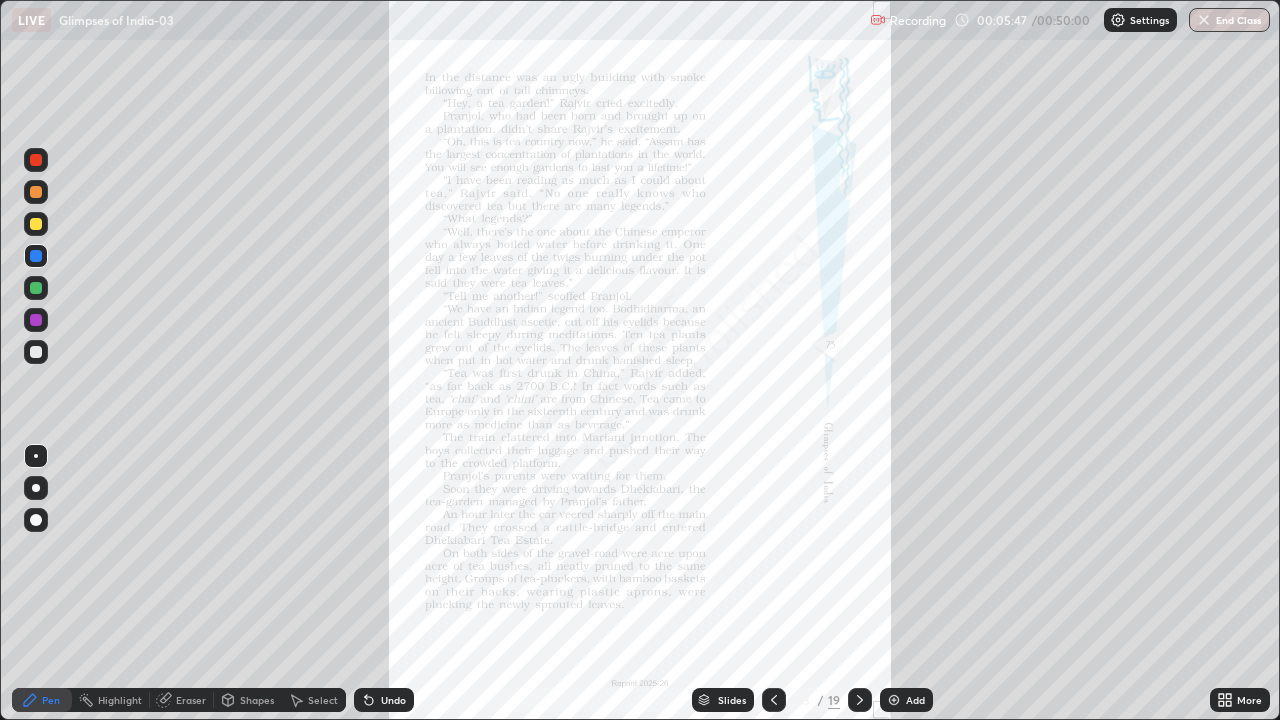 click 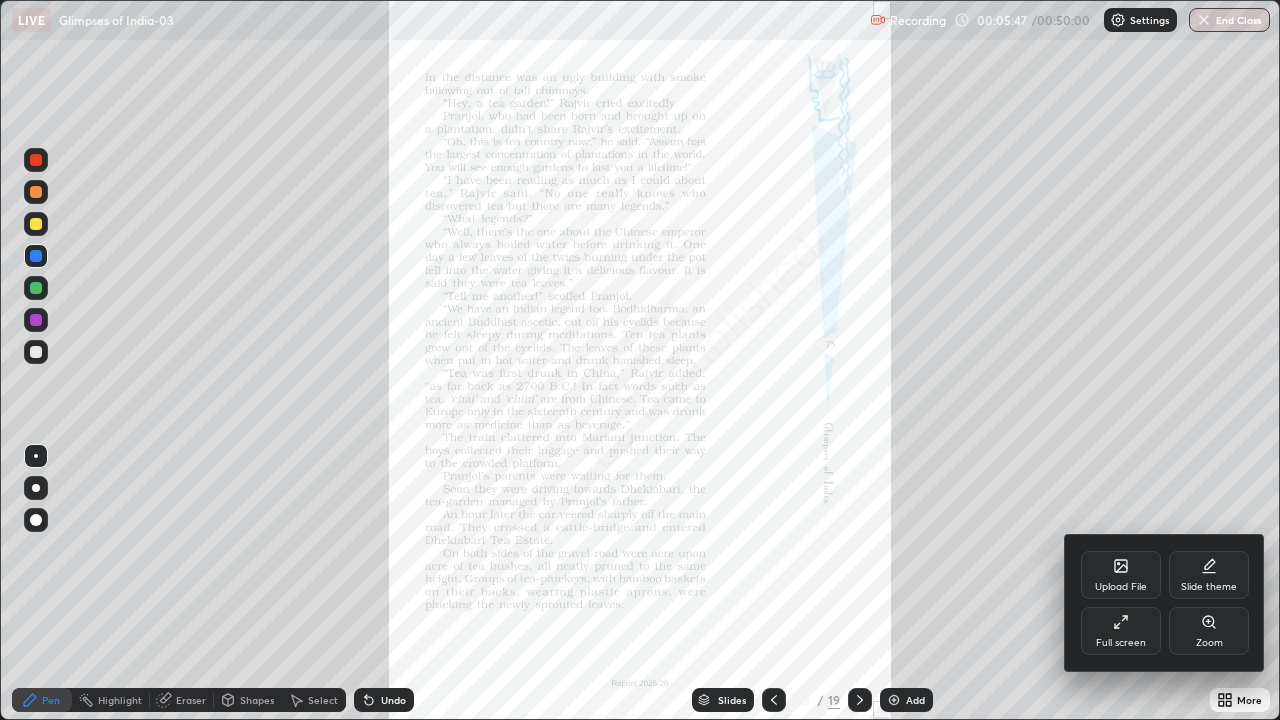 click on "Zoom" at bounding box center (1209, 643) 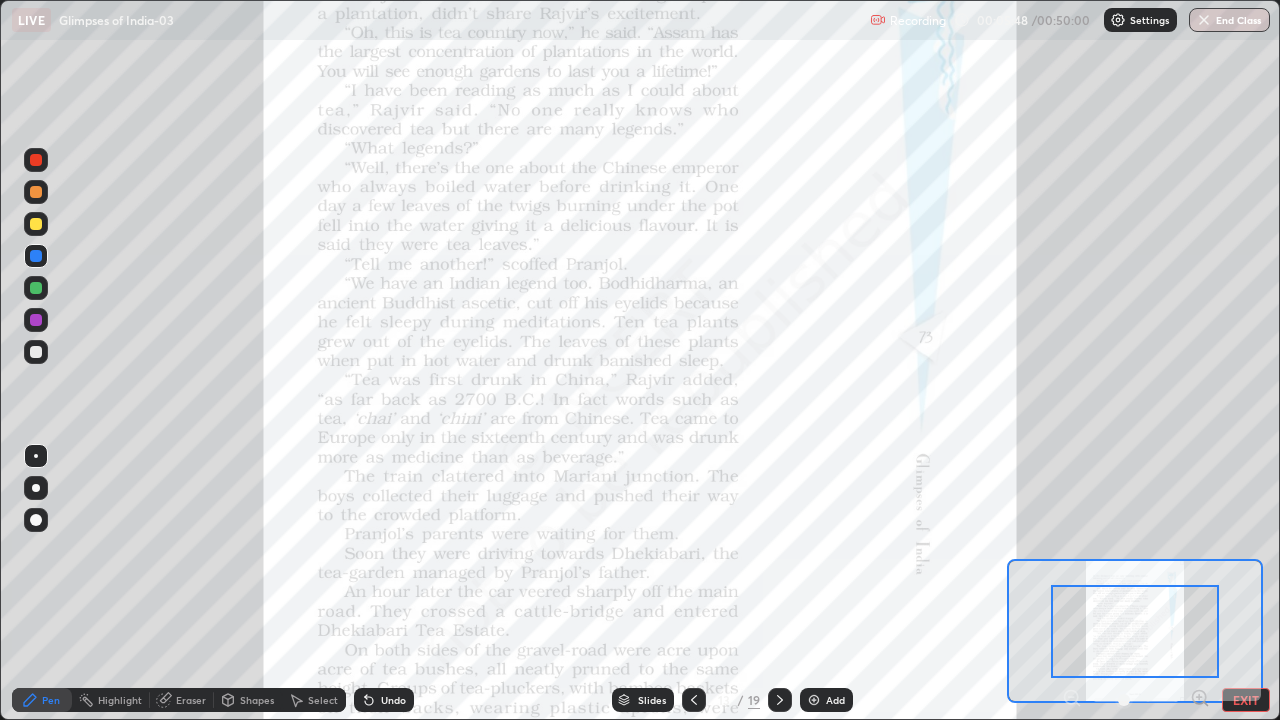 click 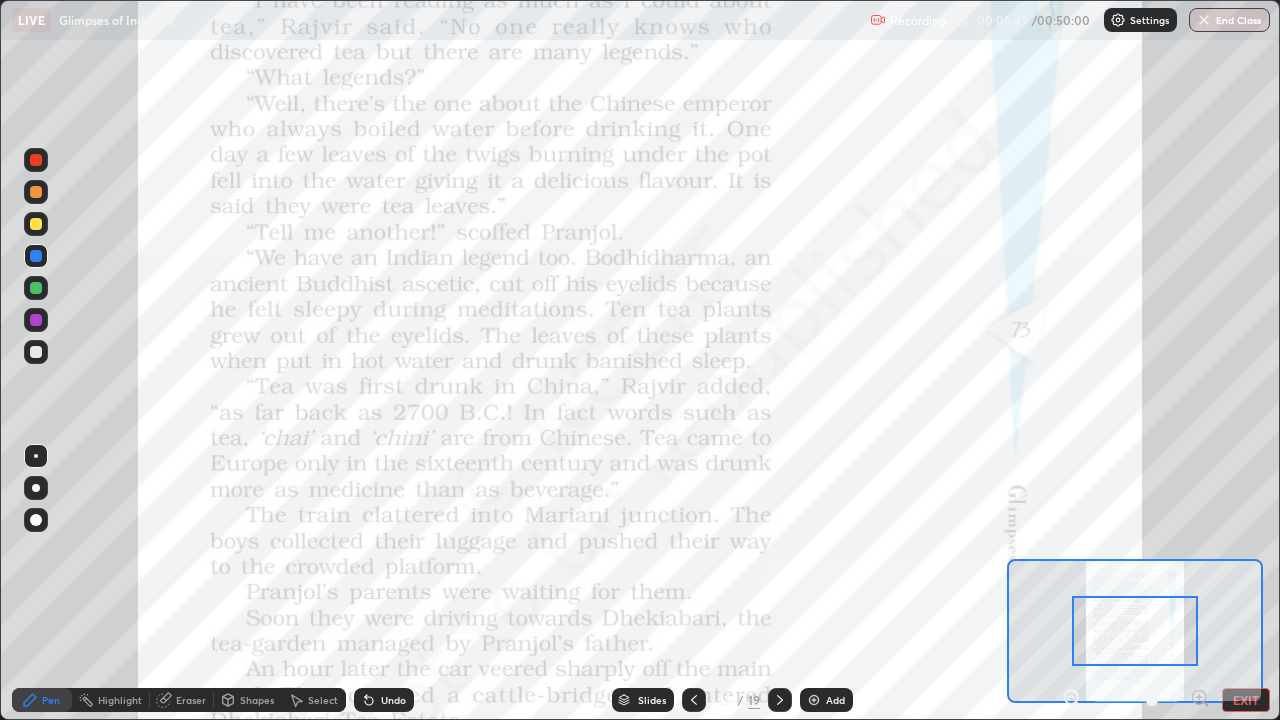 click 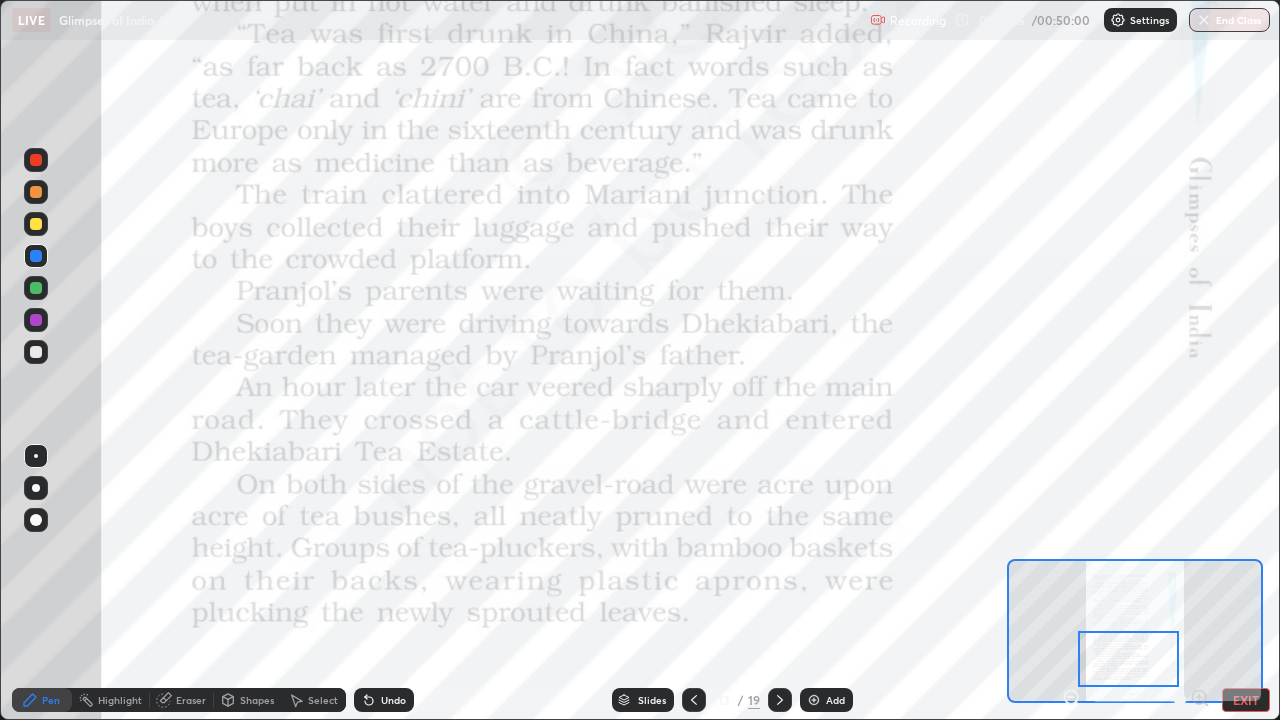click 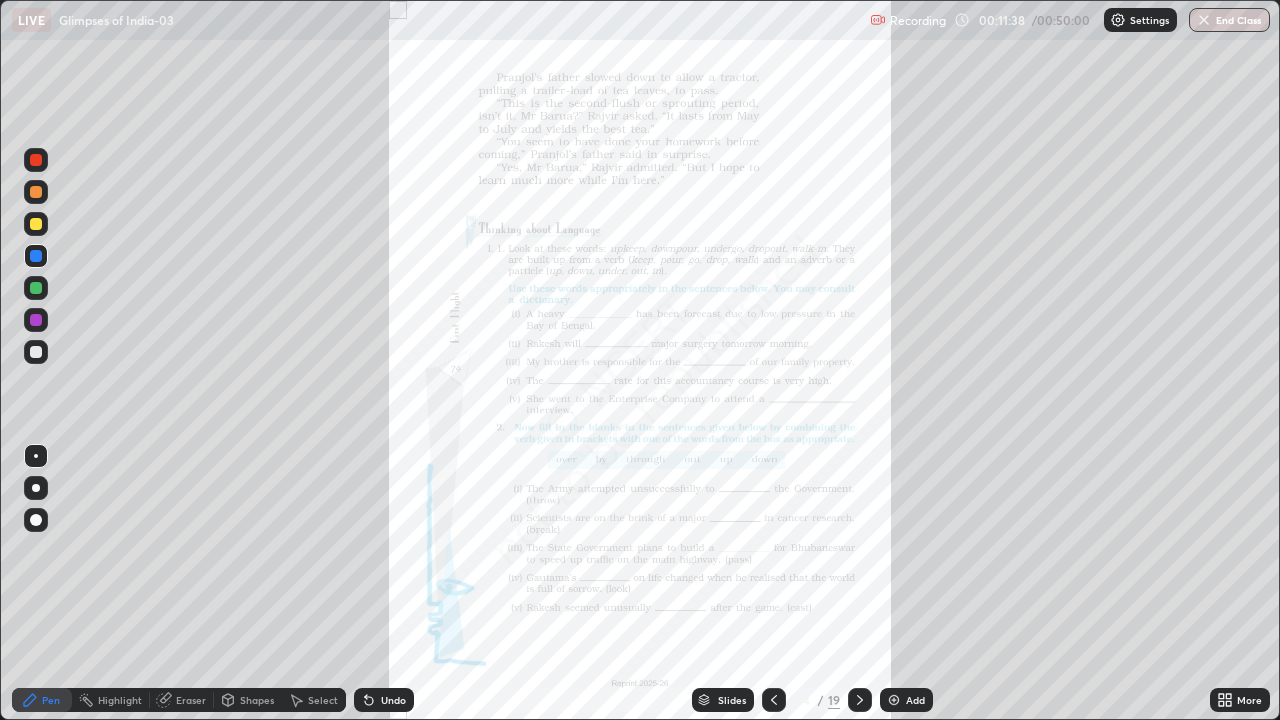 click 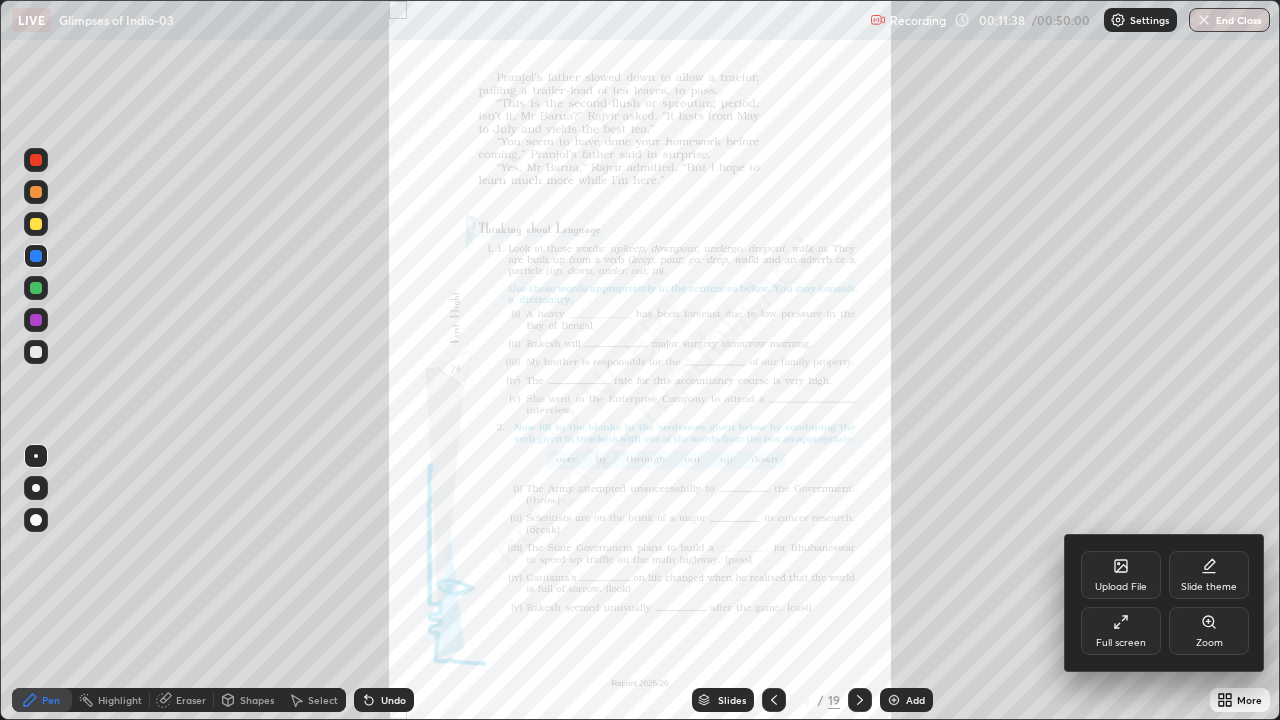 click on "Zoom" at bounding box center (1209, 643) 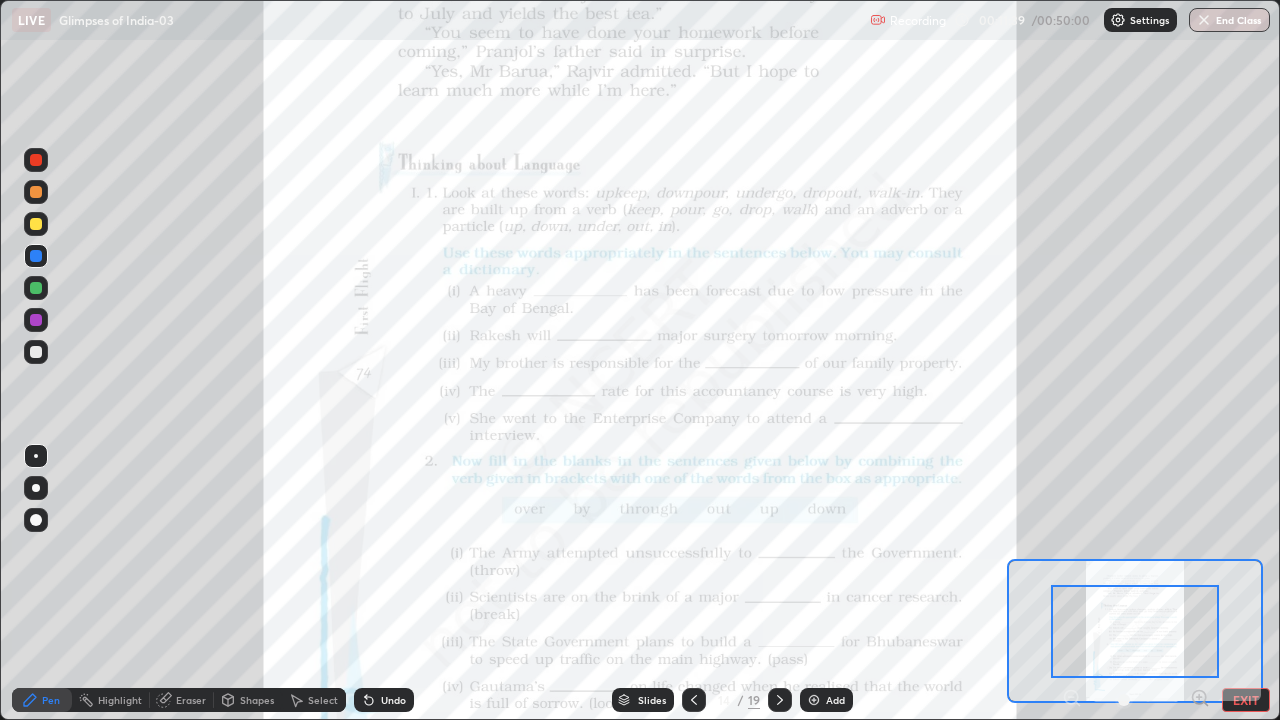 click 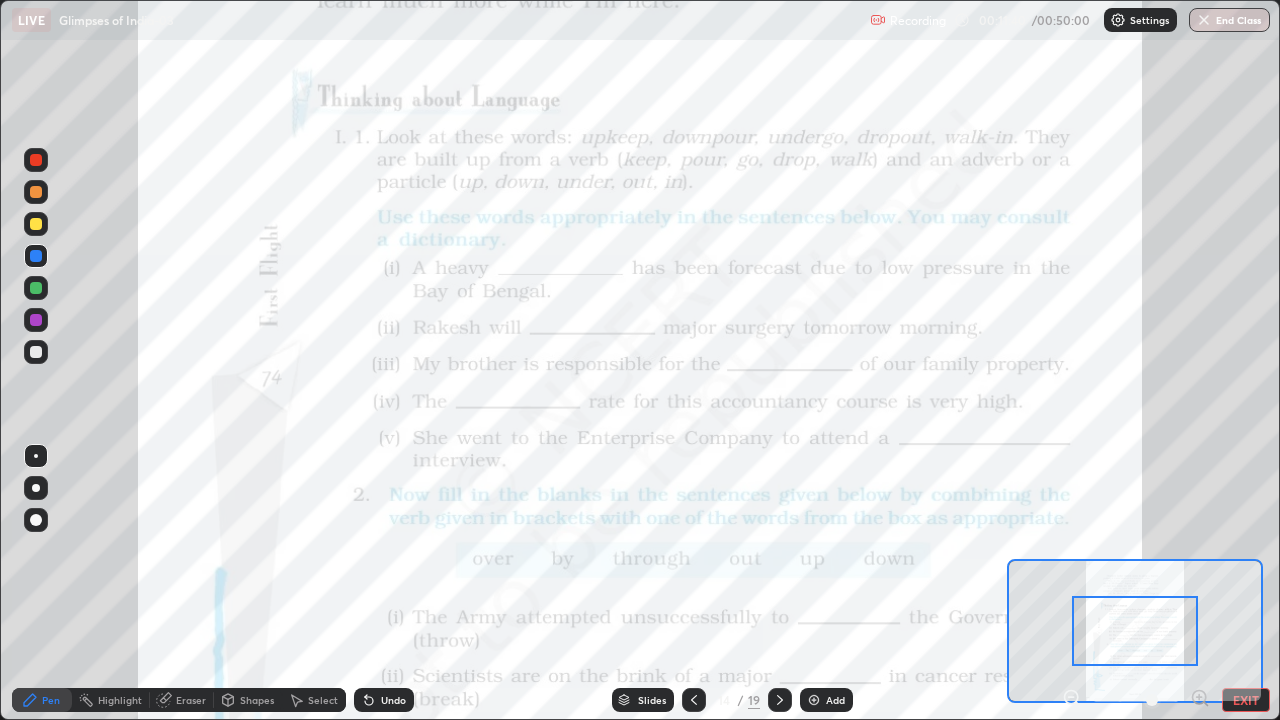 click 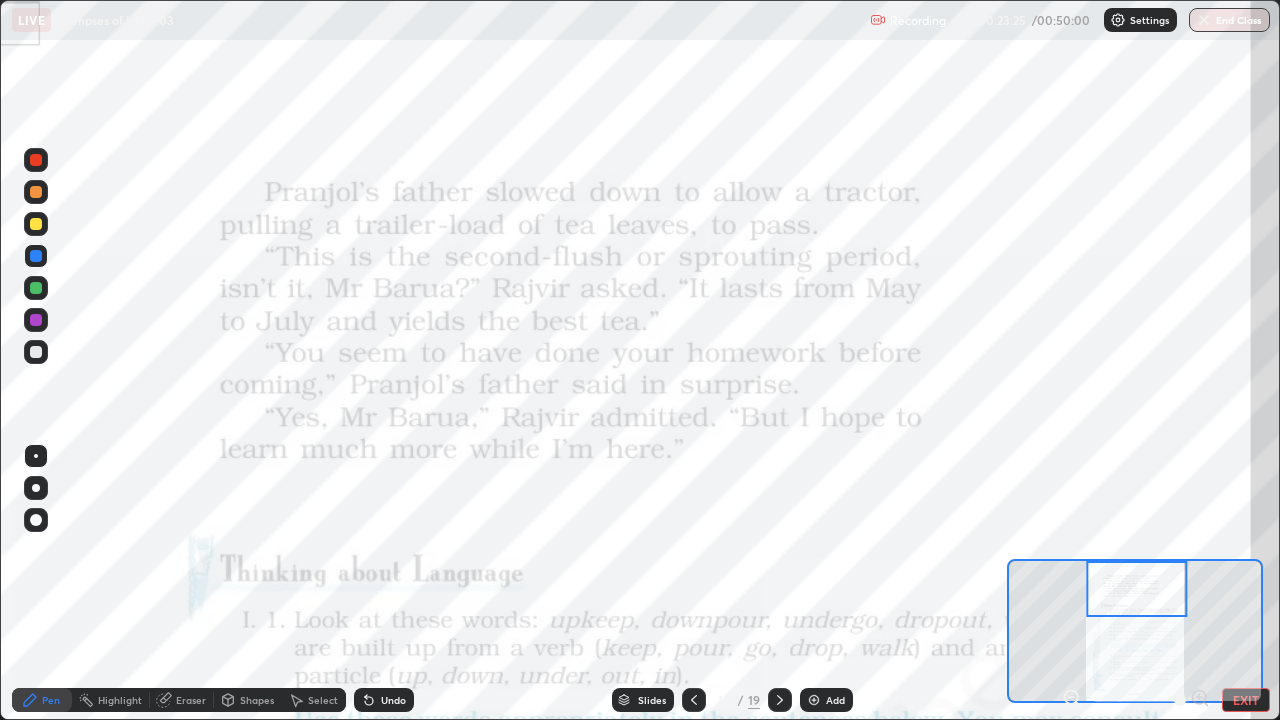 click on "EXIT" at bounding box center (1246, 700) 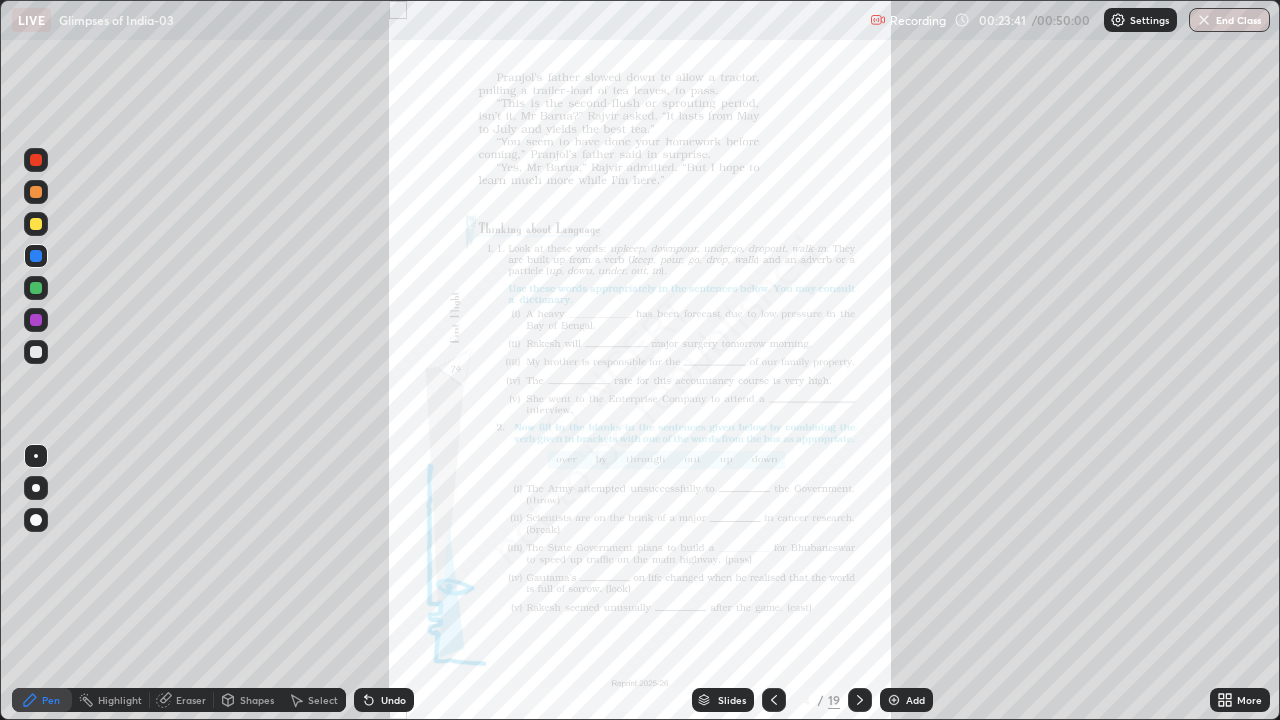 click 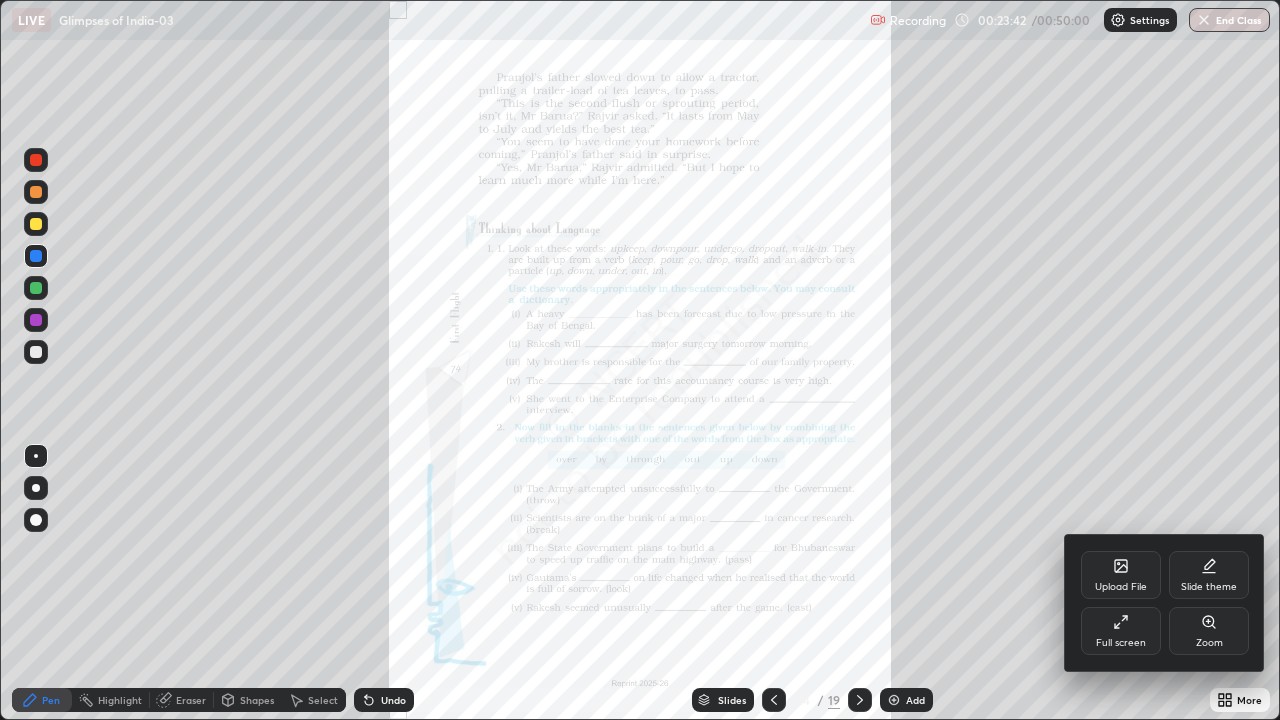 click on "Upload File" at bounding box center [1121, 587] 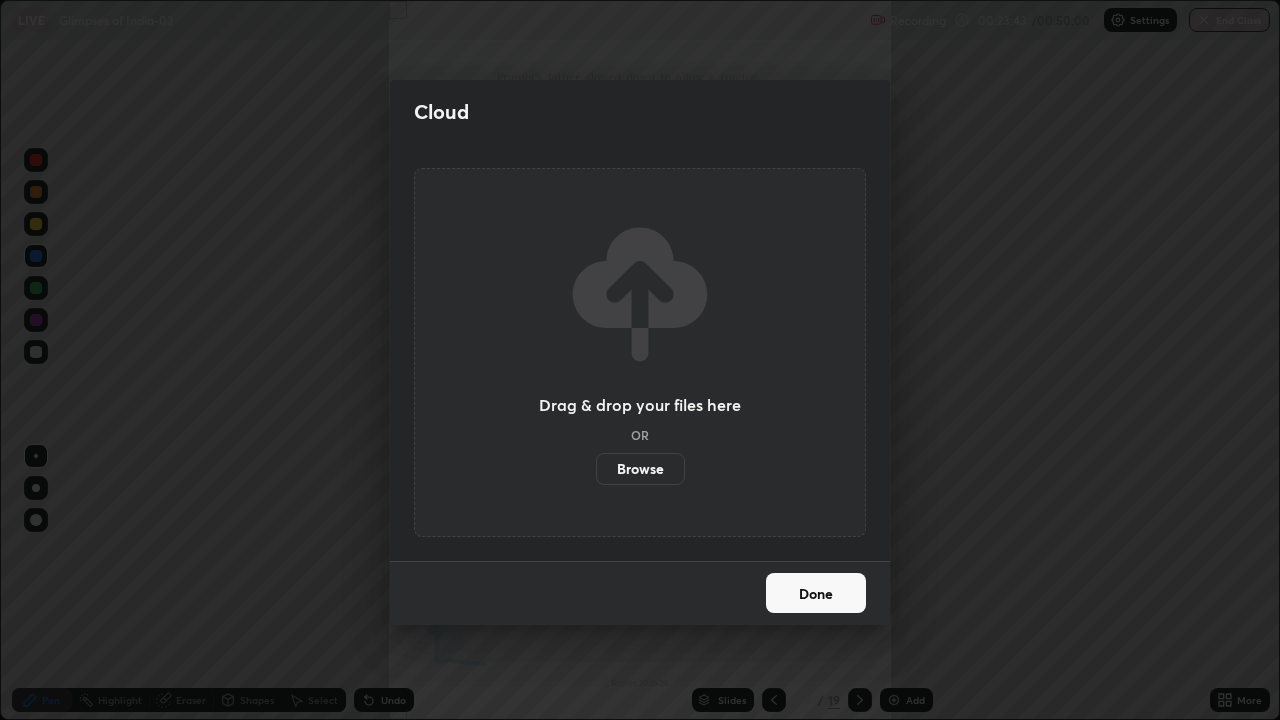 click on "Browse" at bounding box center [640, 469] 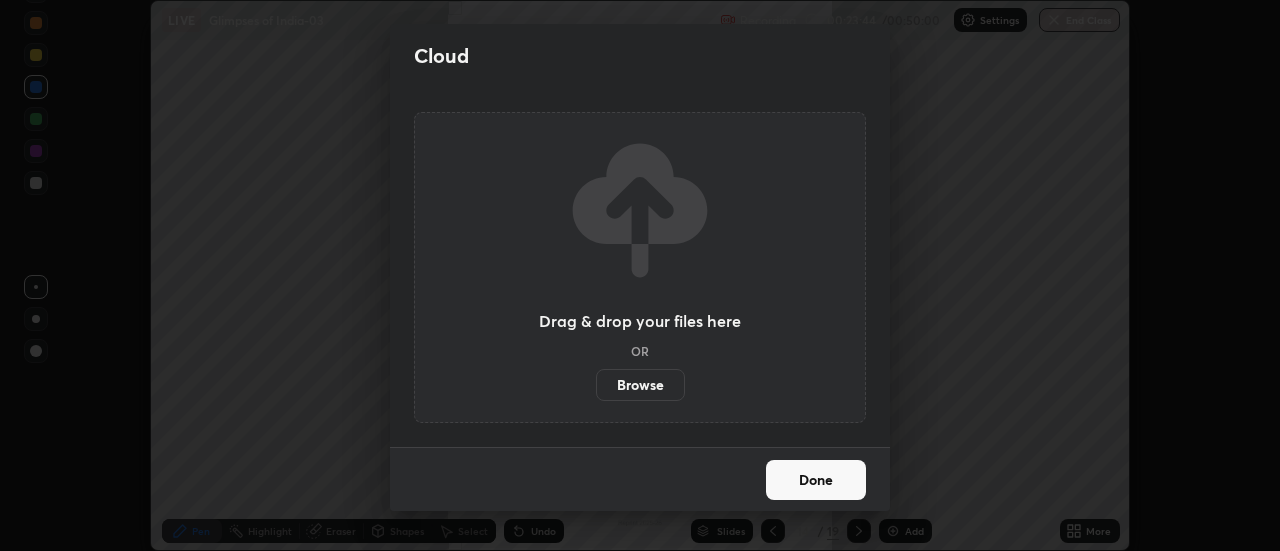 scroll, scrollTop: 551, scrollLeft: 1280, axis: both 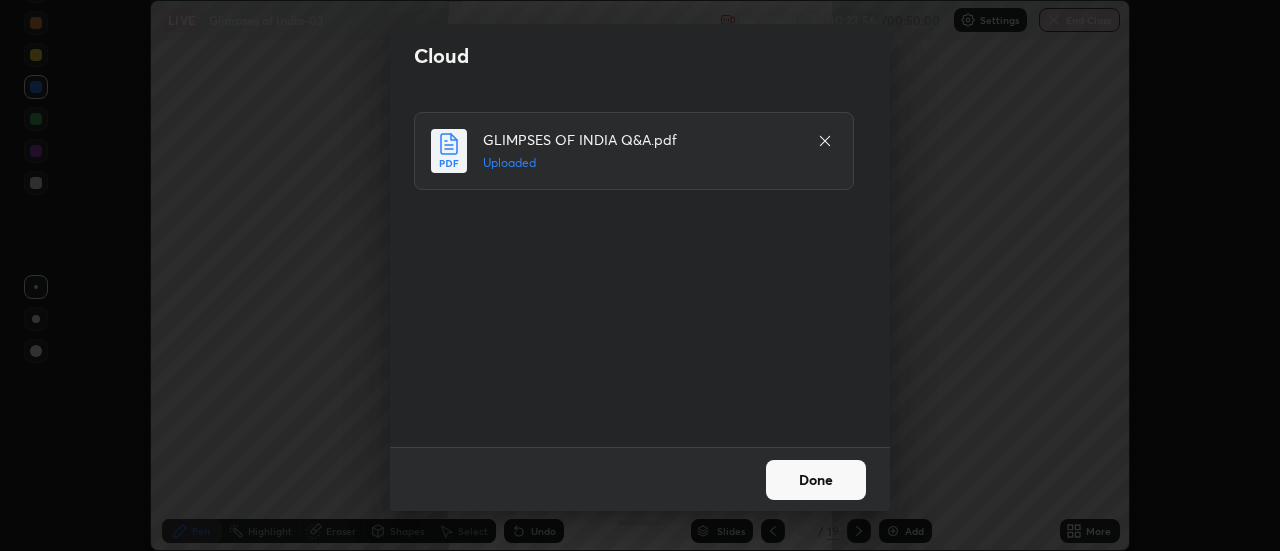 click on "Done" at bounding box center (816, 480) 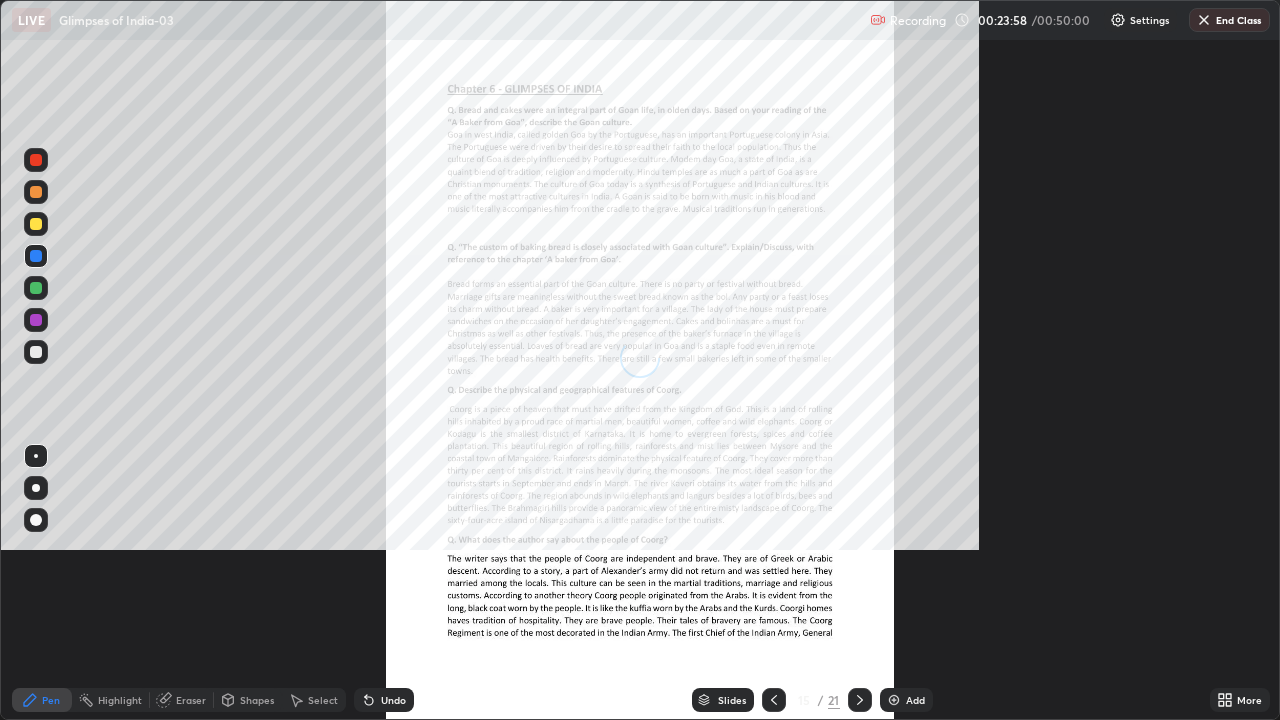 scroll, scrollTop: 99280, scrollLeft: 98720, axis: both 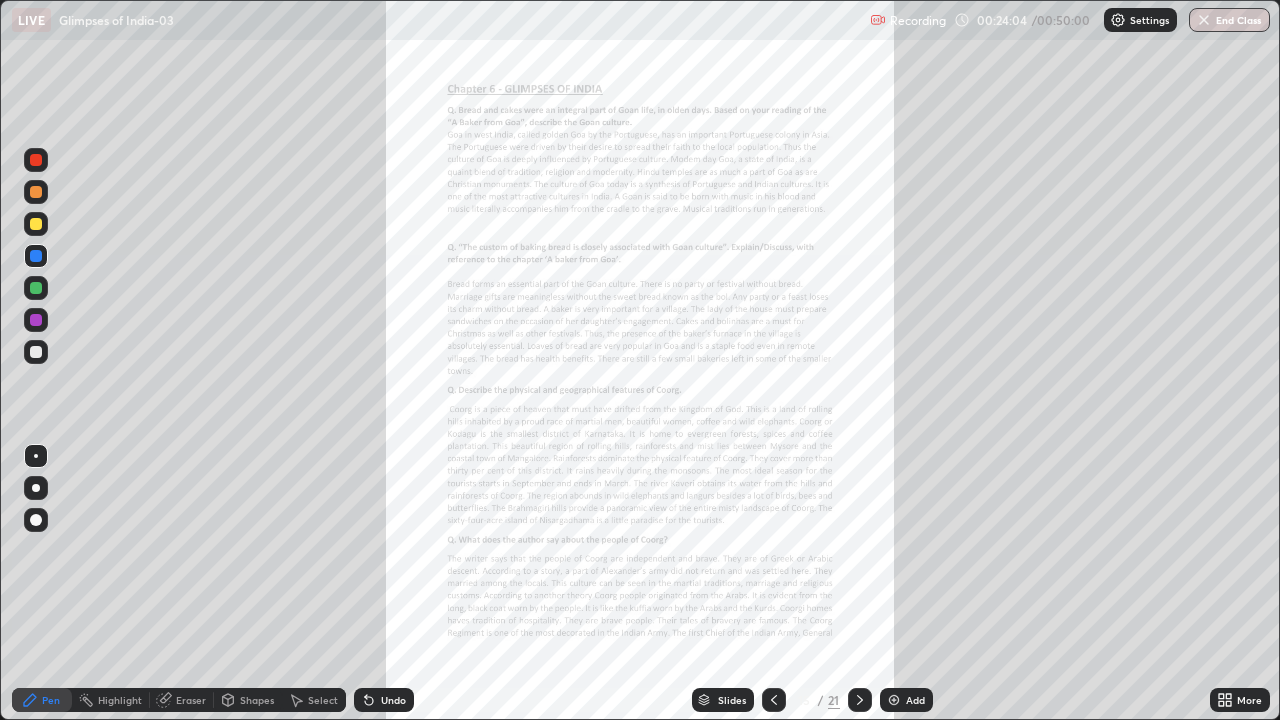 click on "More" at bounding box center (1249, 700) 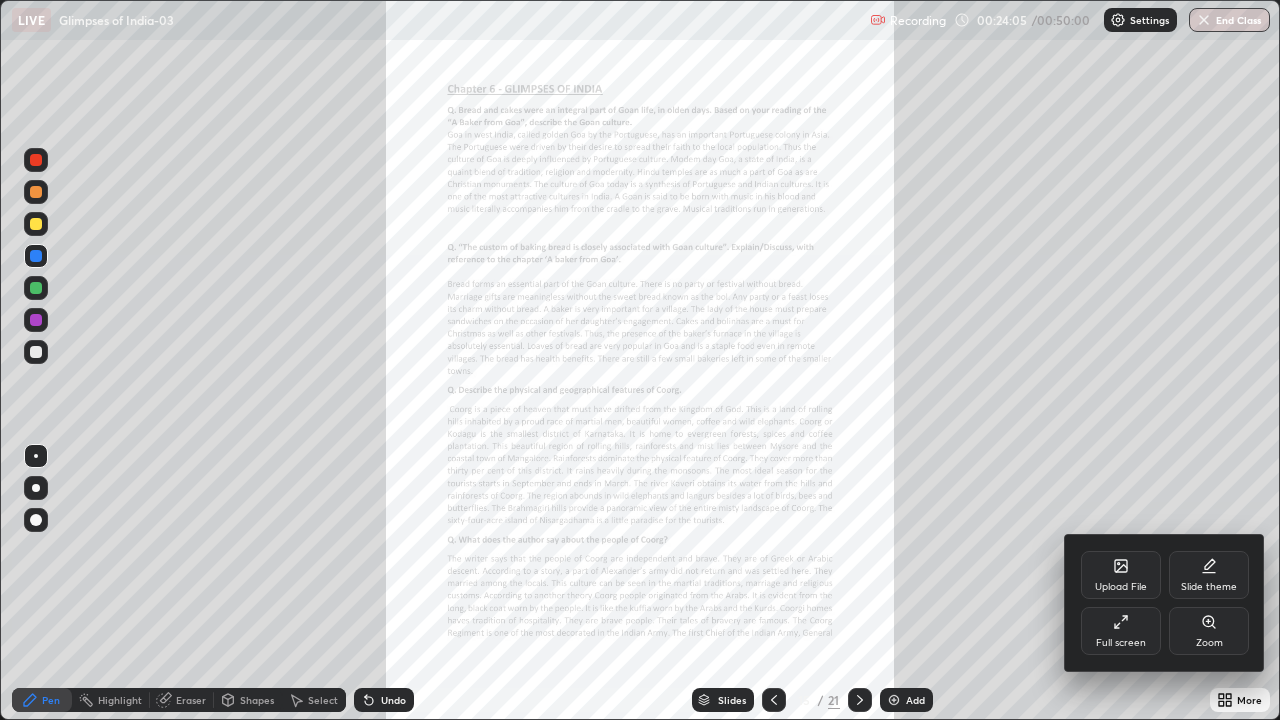 click on "Zoom" at bounding box center (1209, 643) 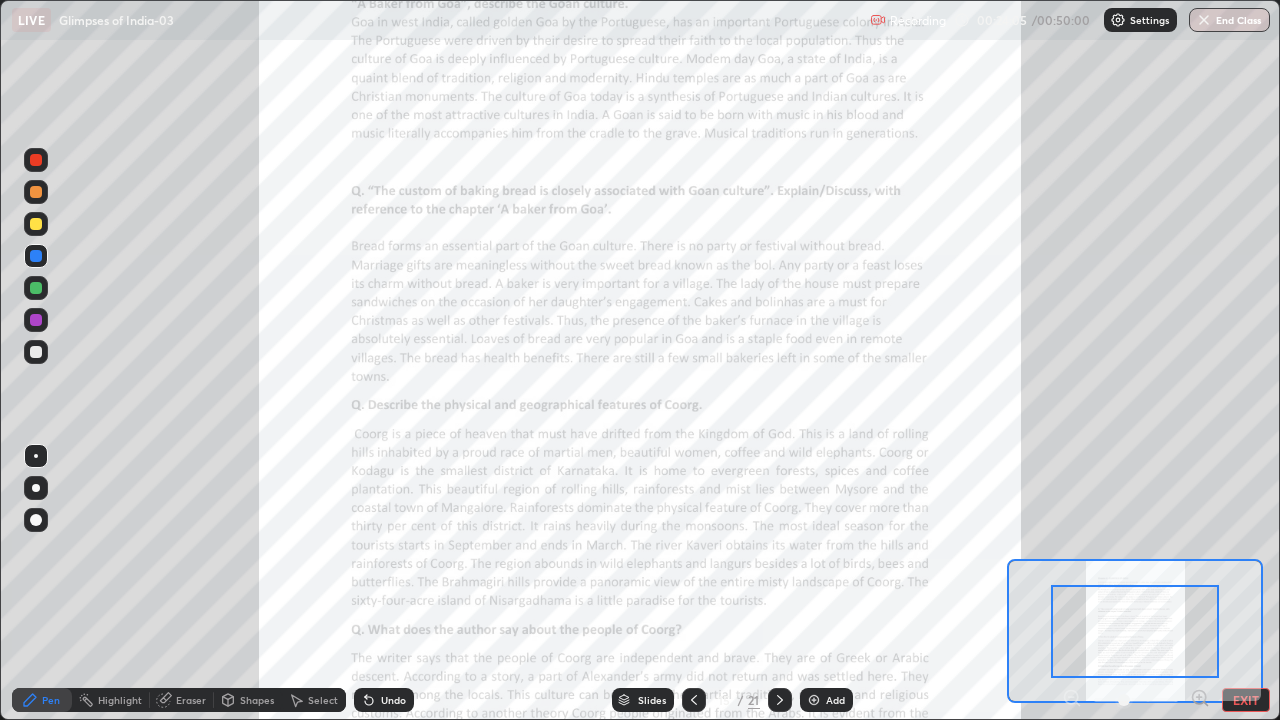 click 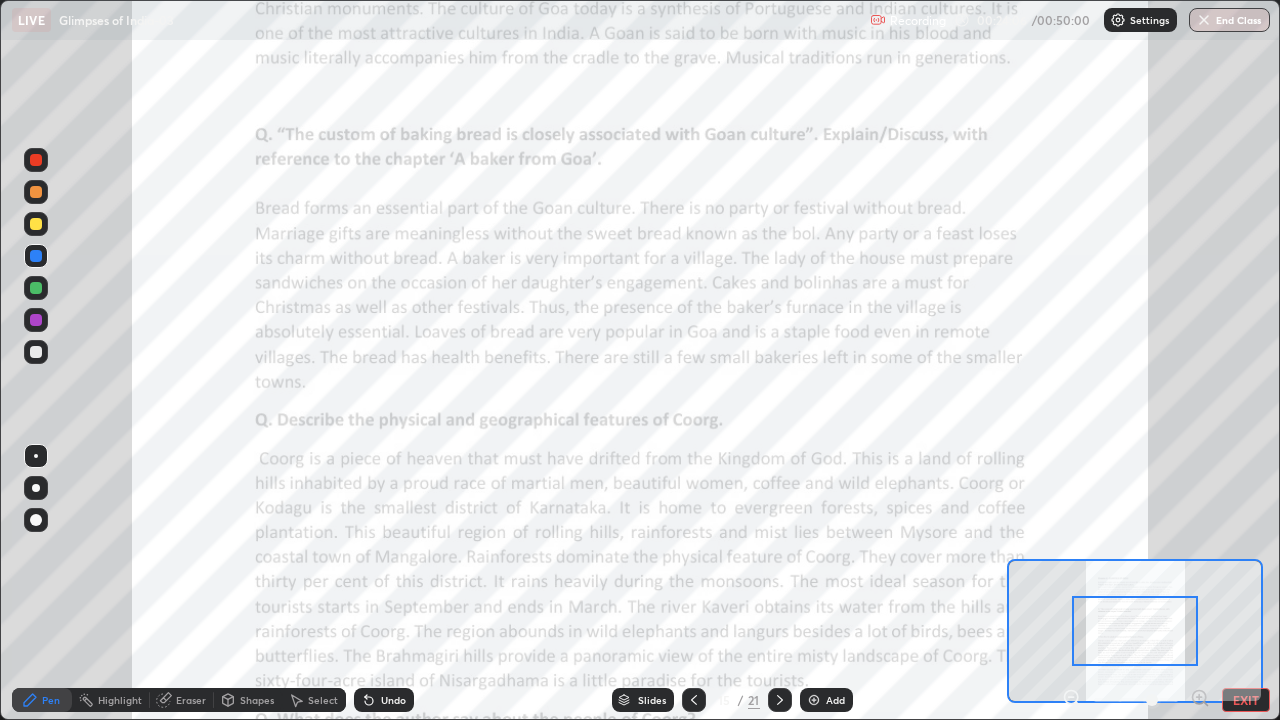 click 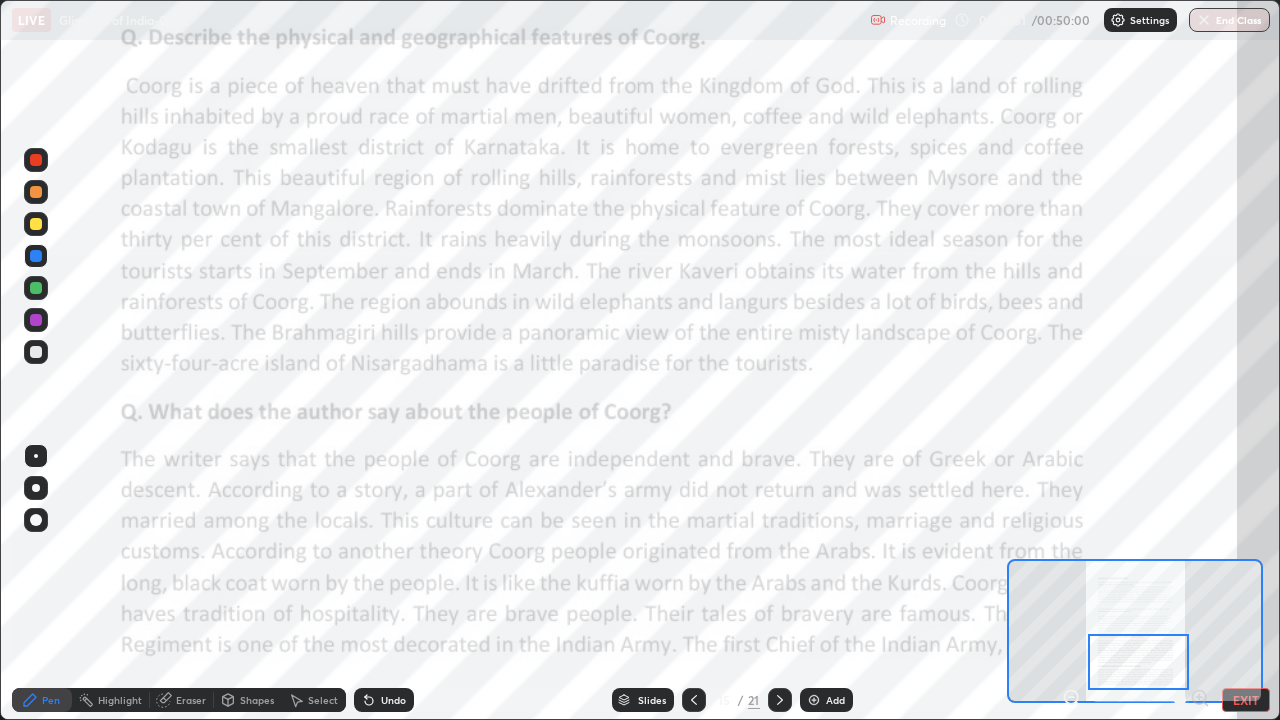 click 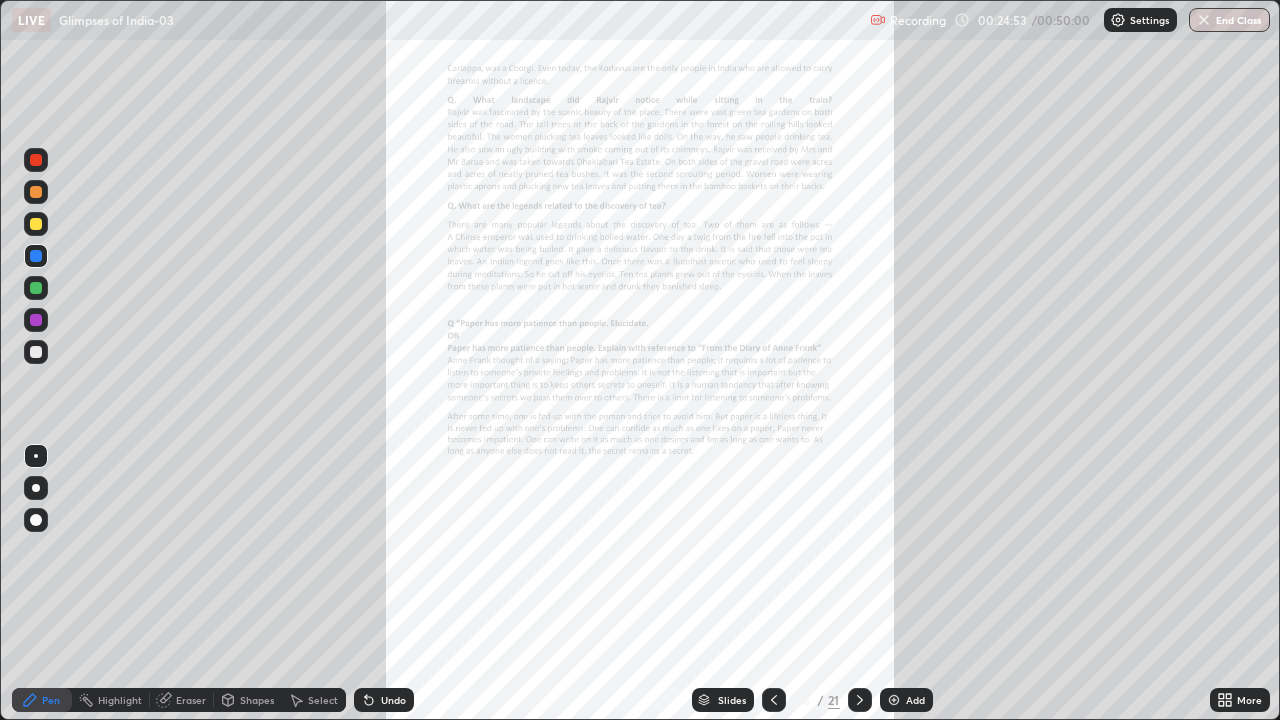 click 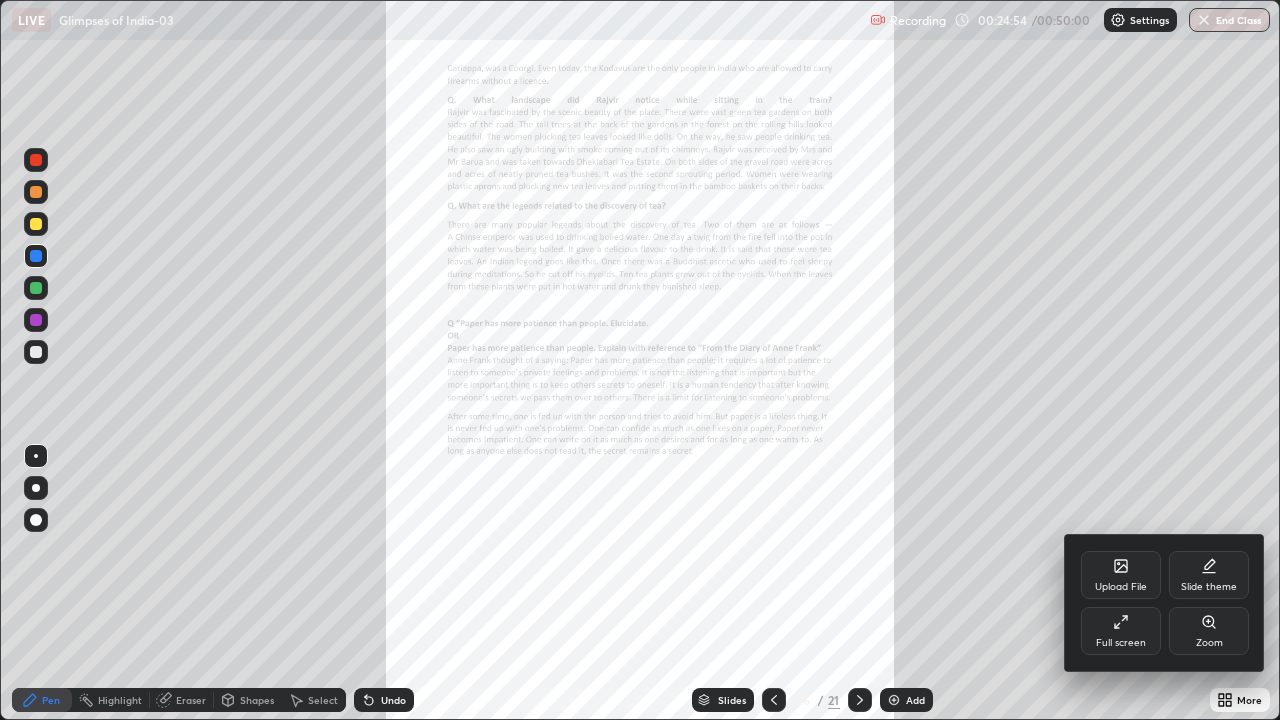 click on "Zoom" at bounding box center [1209, 643] 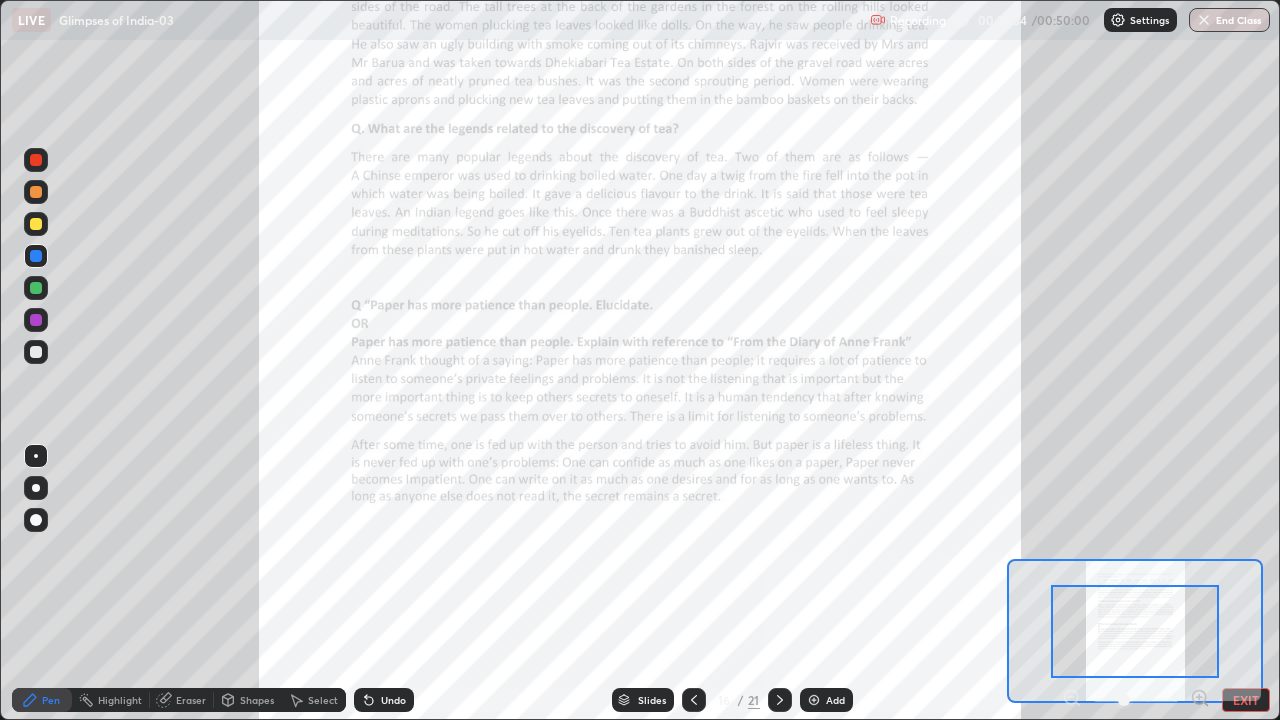 click 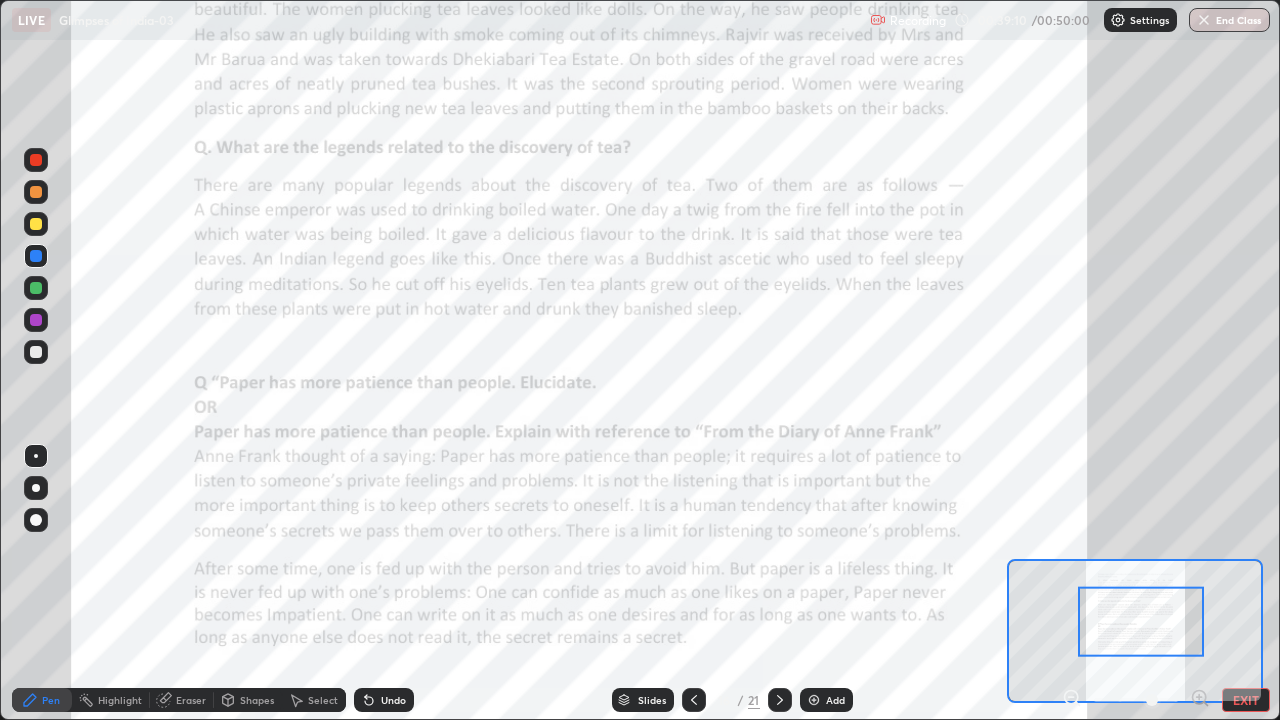 click on "End Class" at bounding box center [1229, 20] 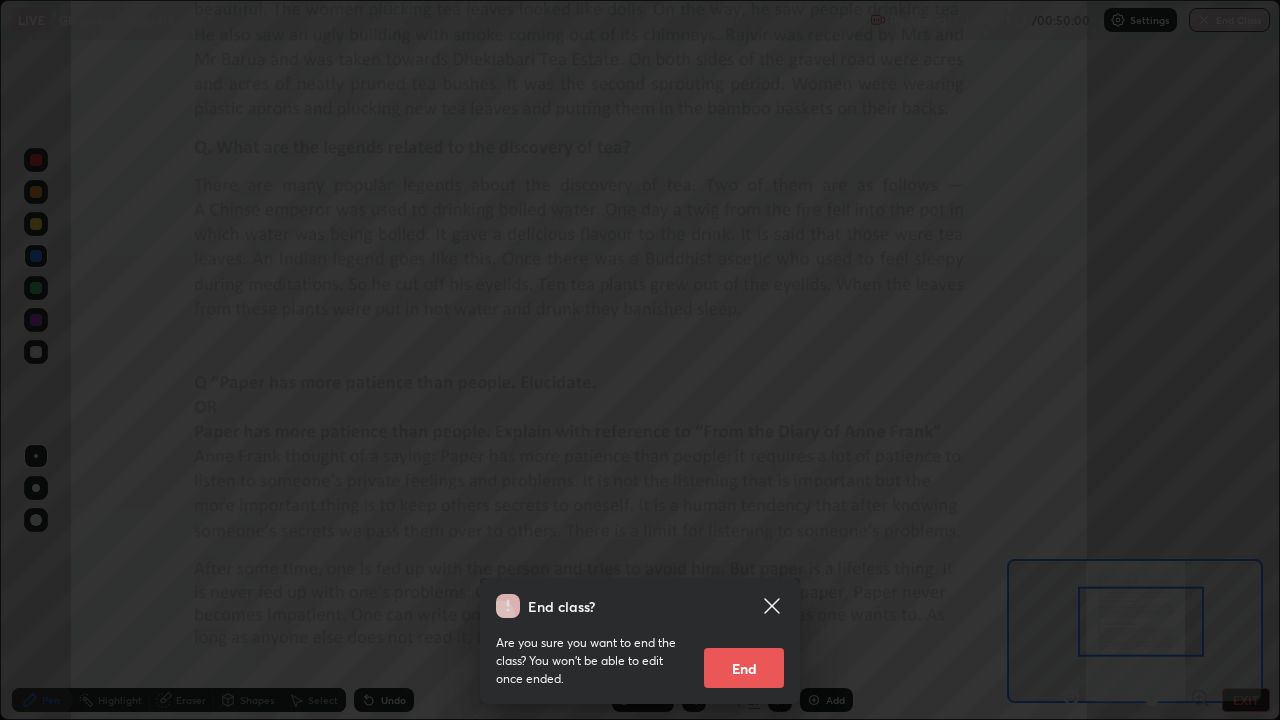 click on "End" at bounding box center [744, 668] 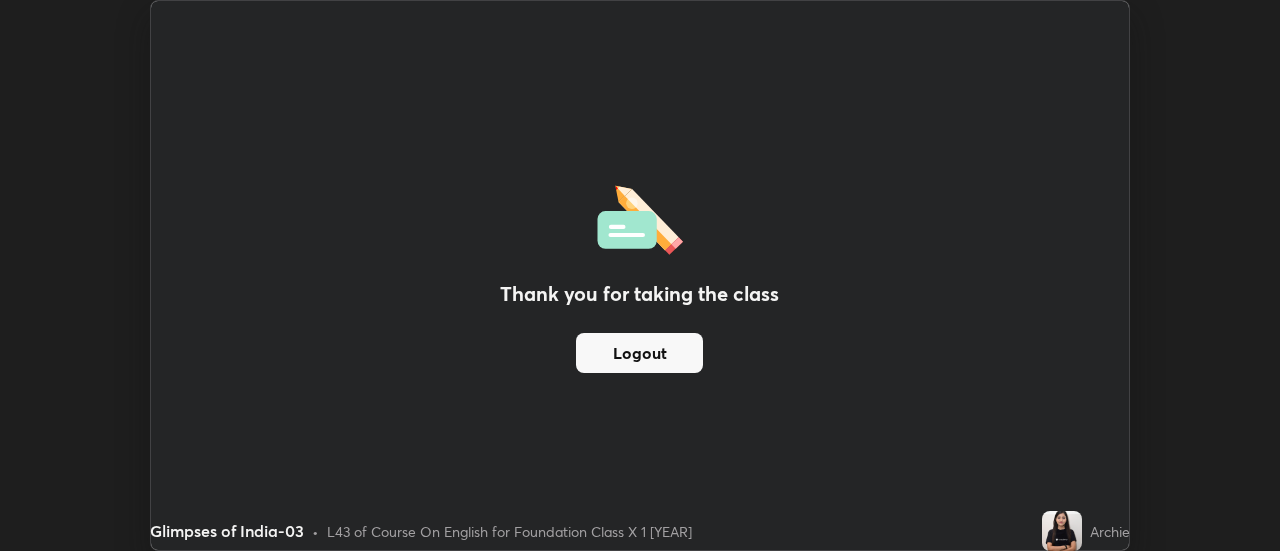 scroll, scrollTop: 551, scrollLeft: 1280, axis: both 